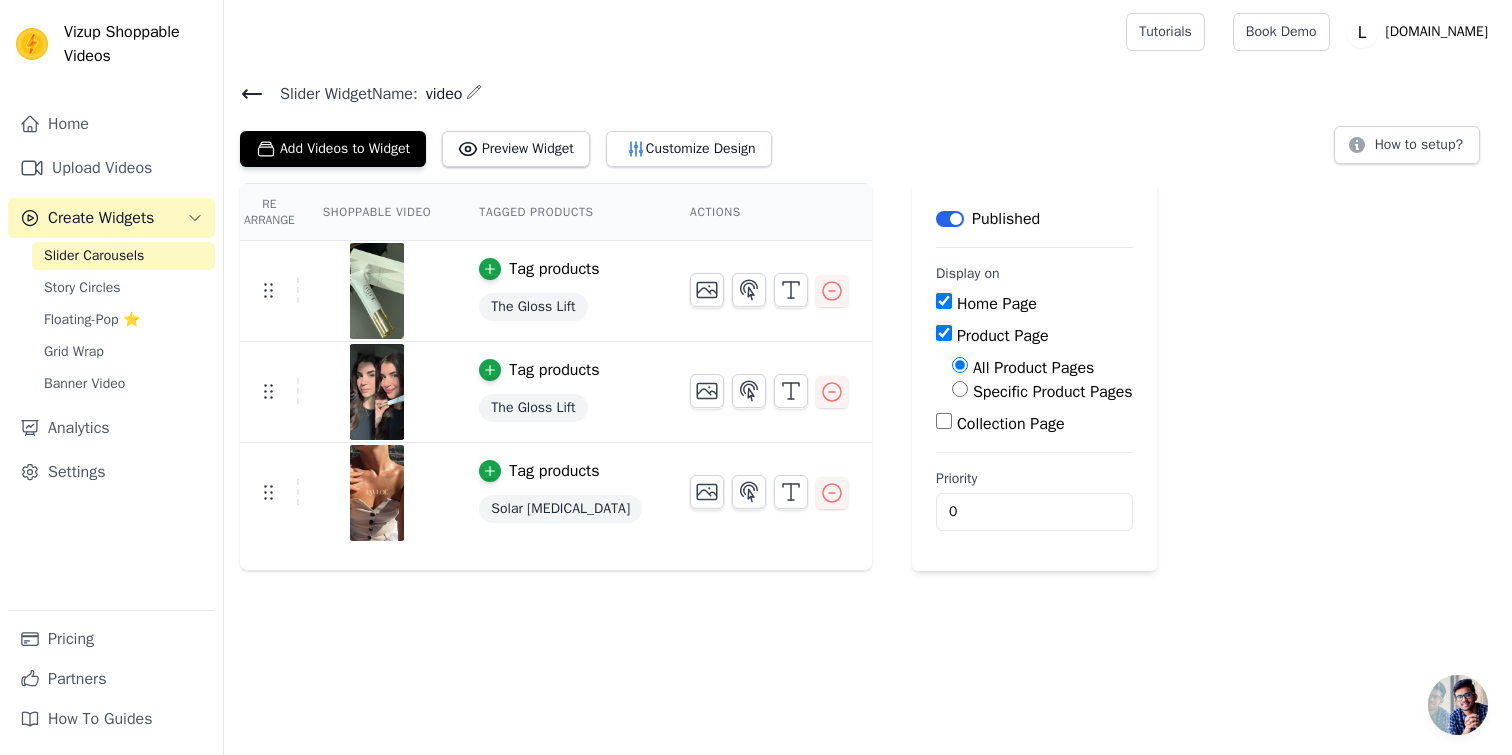 scroll, scrollTop: 0, scrollLeft: 0, axis: both 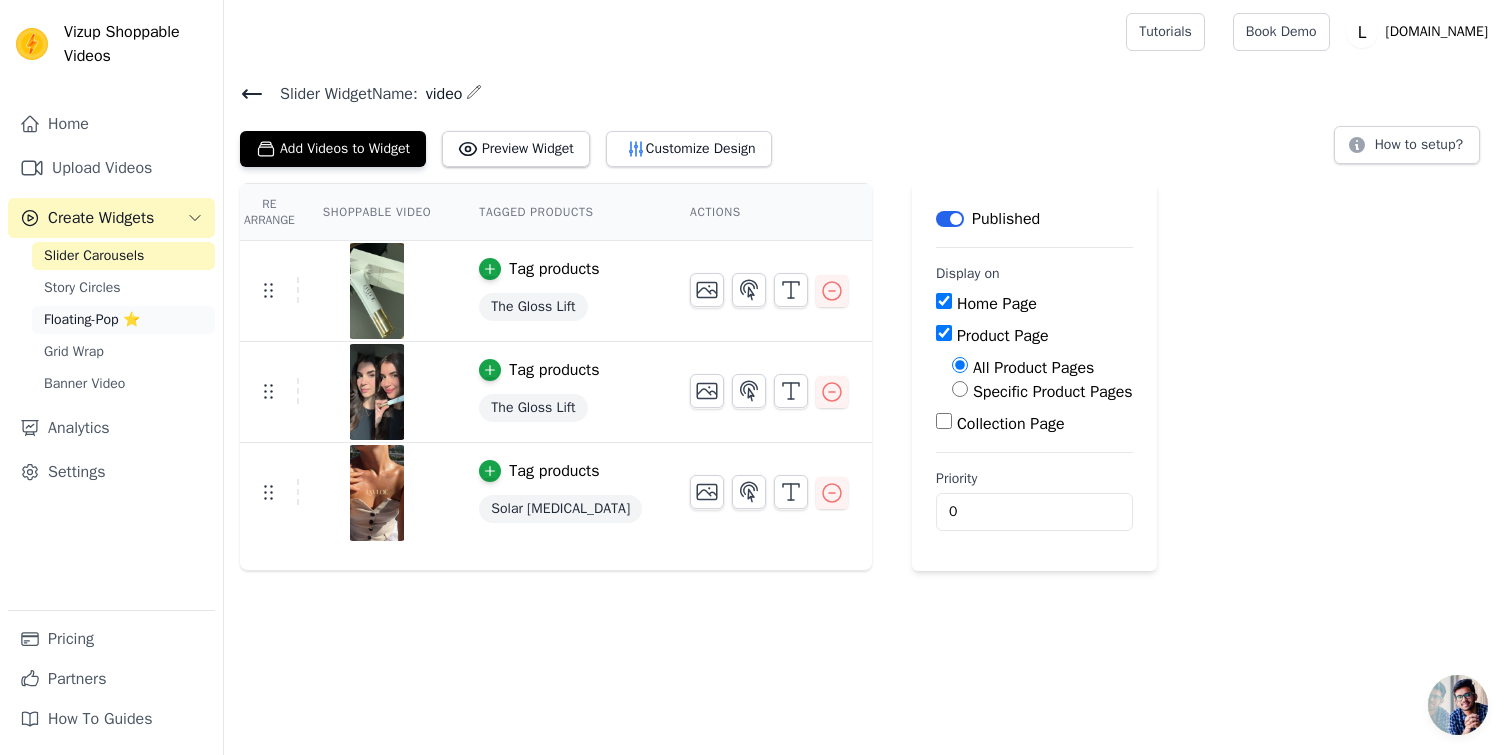 click on "Floating-Pop ⭐" at bounding box center (92, 320) 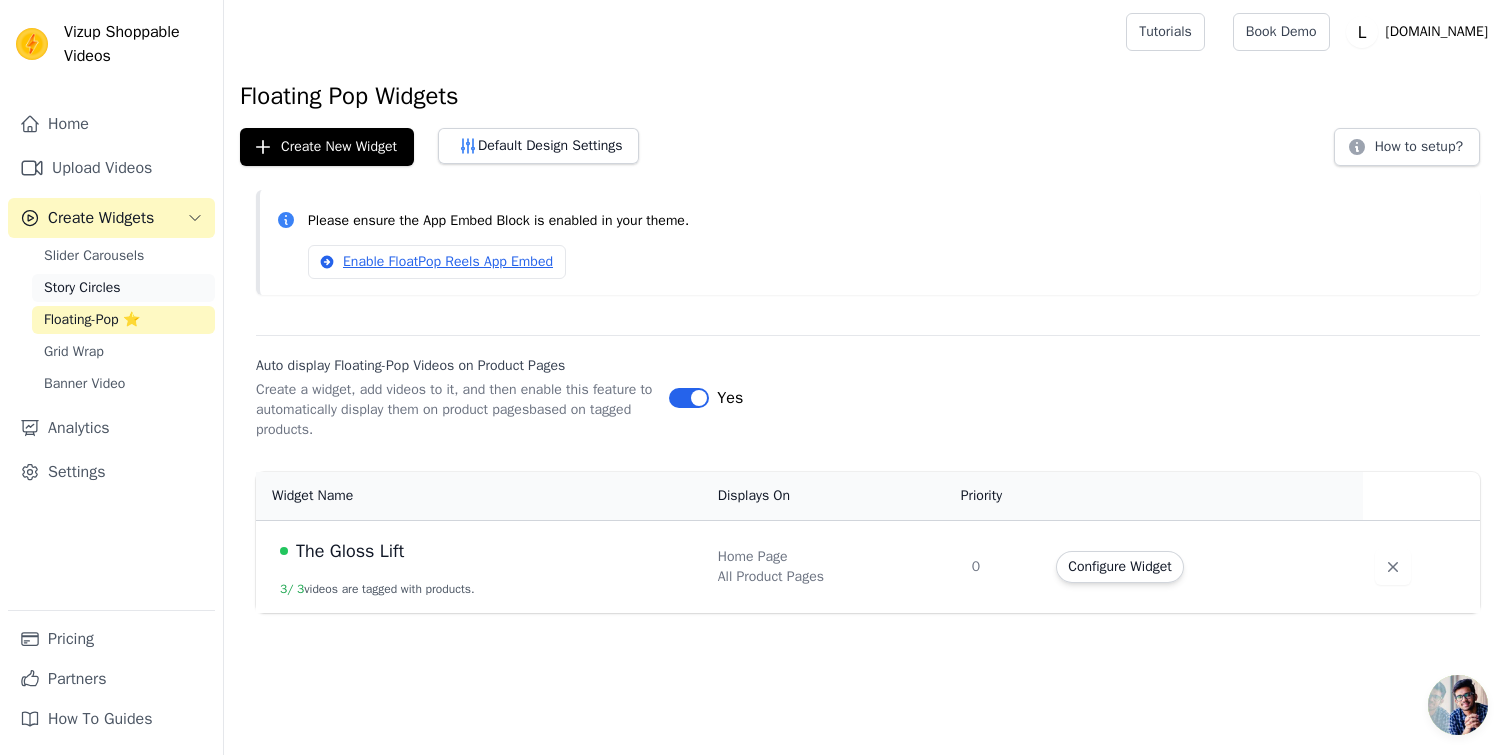 click on "Story Circles" at bounding box center [123, 288] 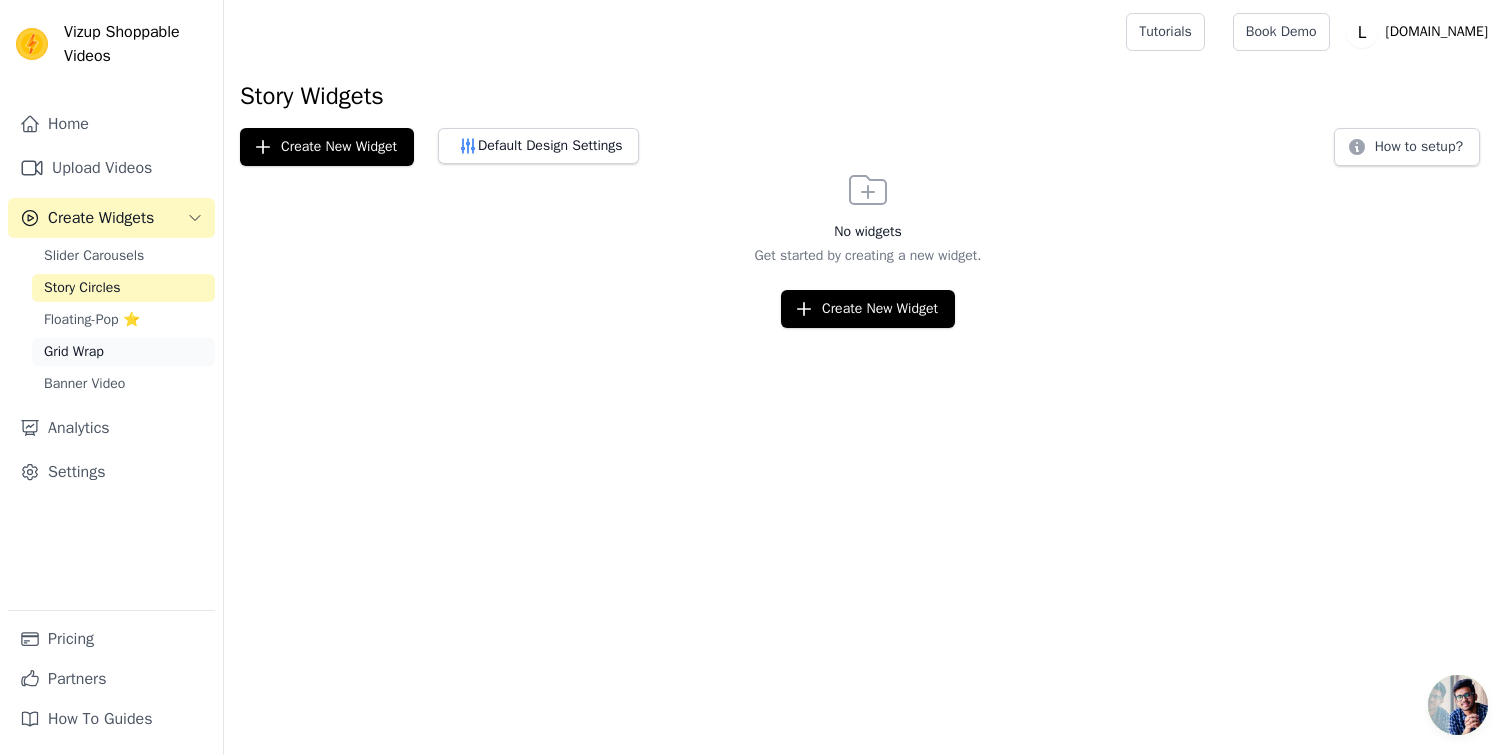 click on "Grid Wrap" at bounding box center (123, 352) 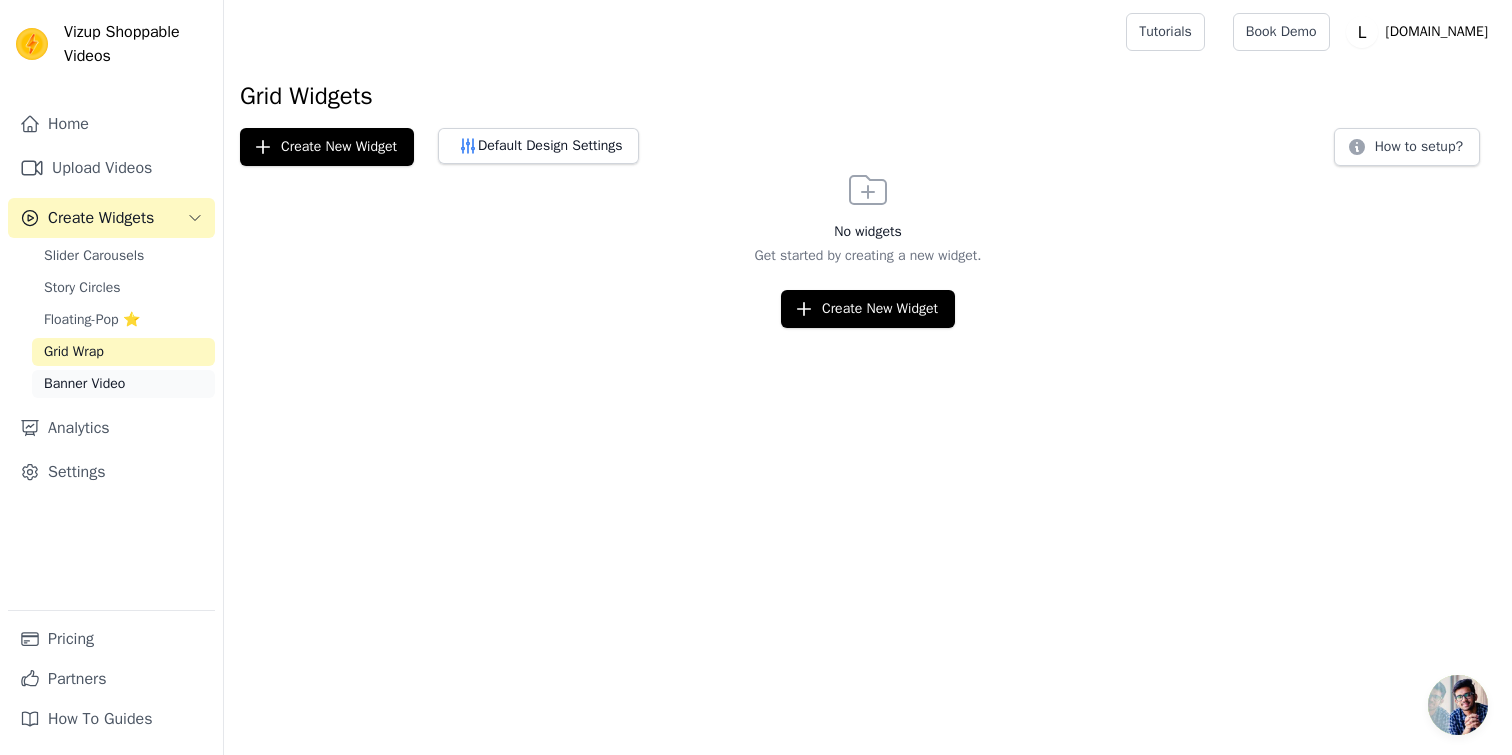 click on "Banner Video" at bounding box center [123, 384] 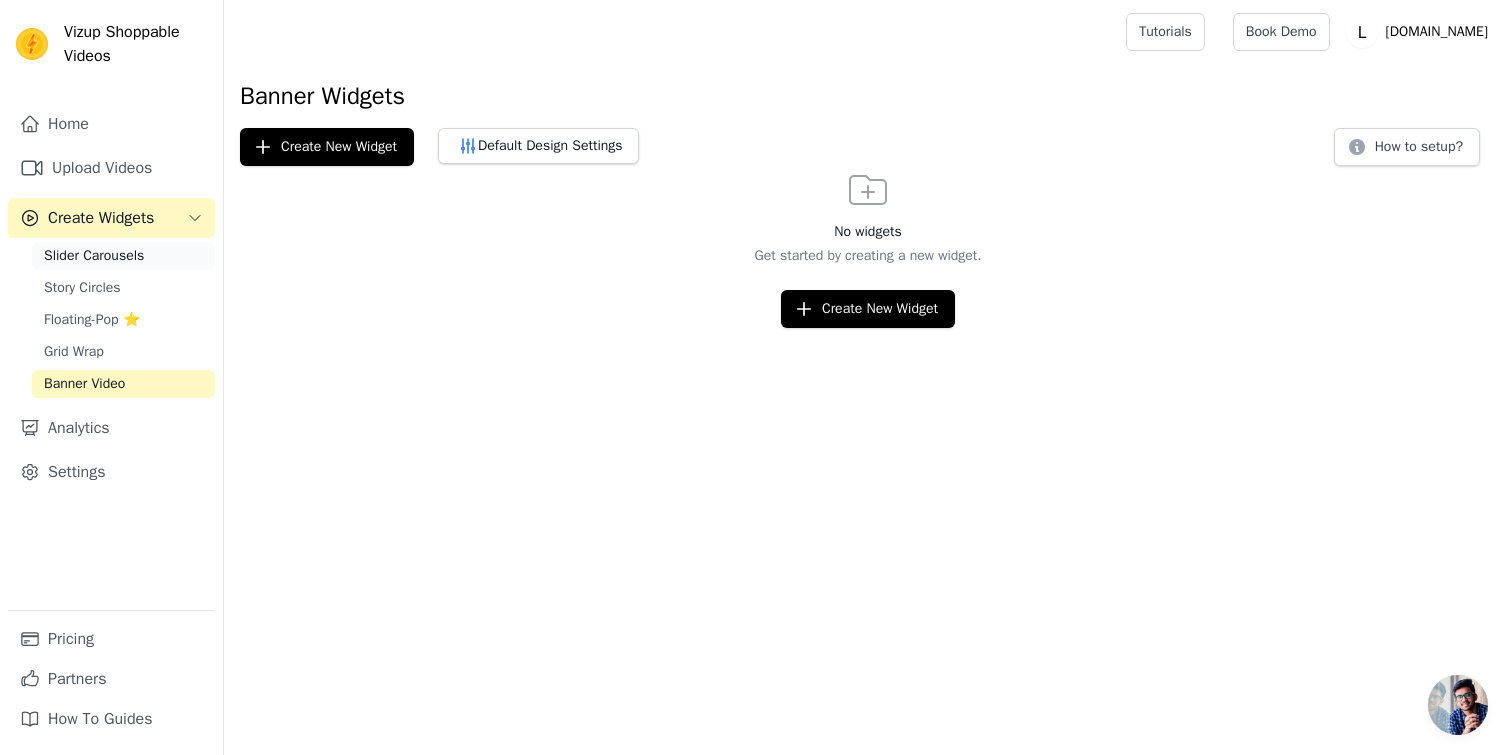 click on "Slider Carousels" at bounding box center (94, 256) 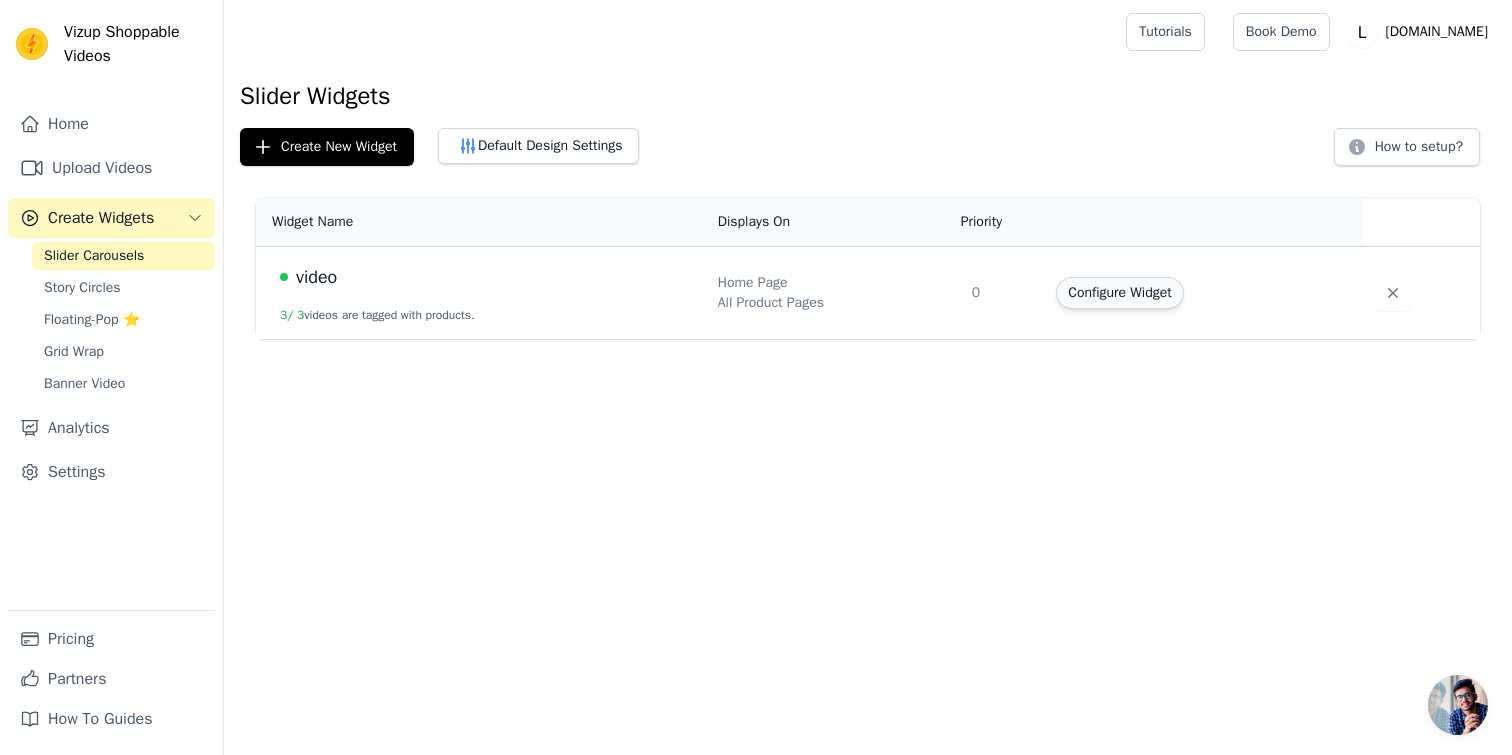 click on "Configure Widget" at bounding box center [1119, 293] 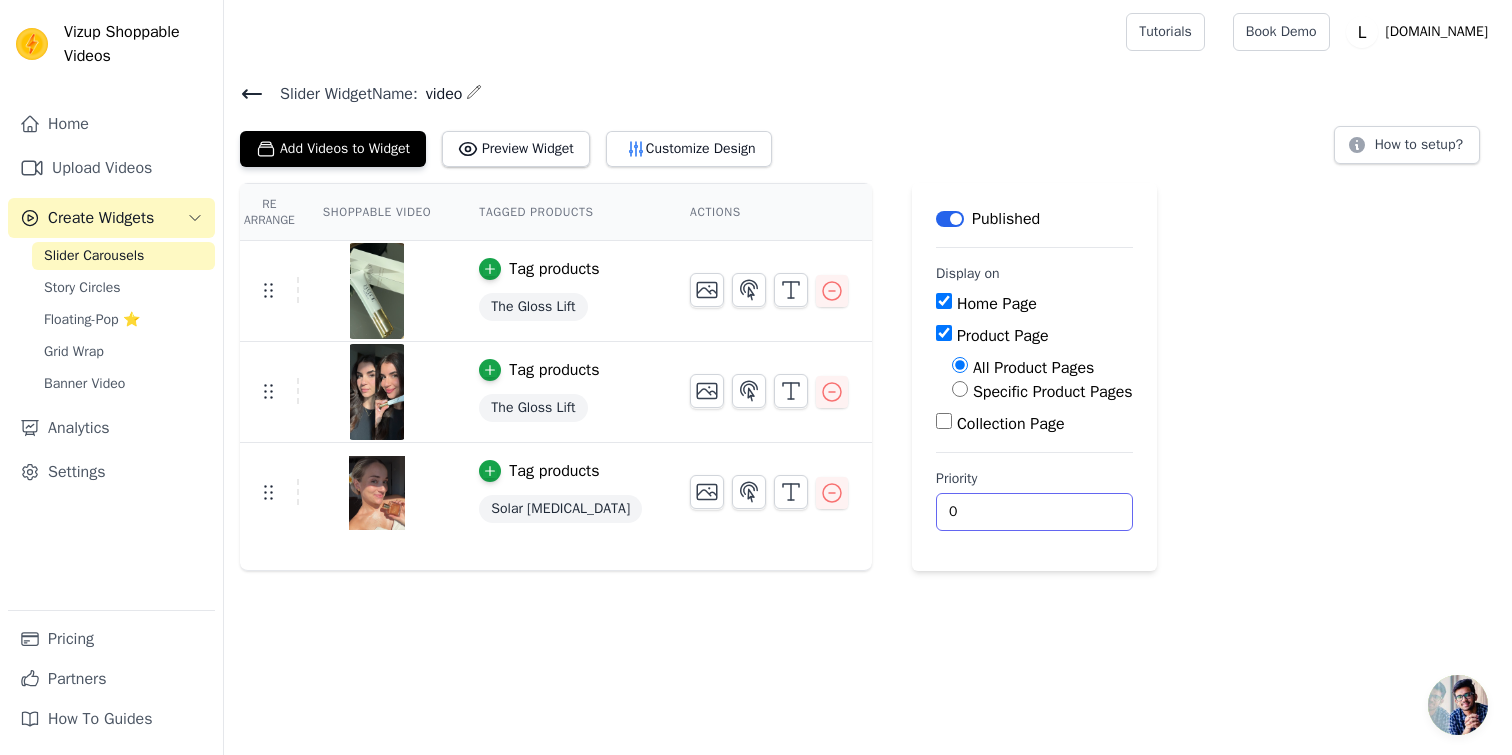 click on "0" at bounding box center (1034, 512) 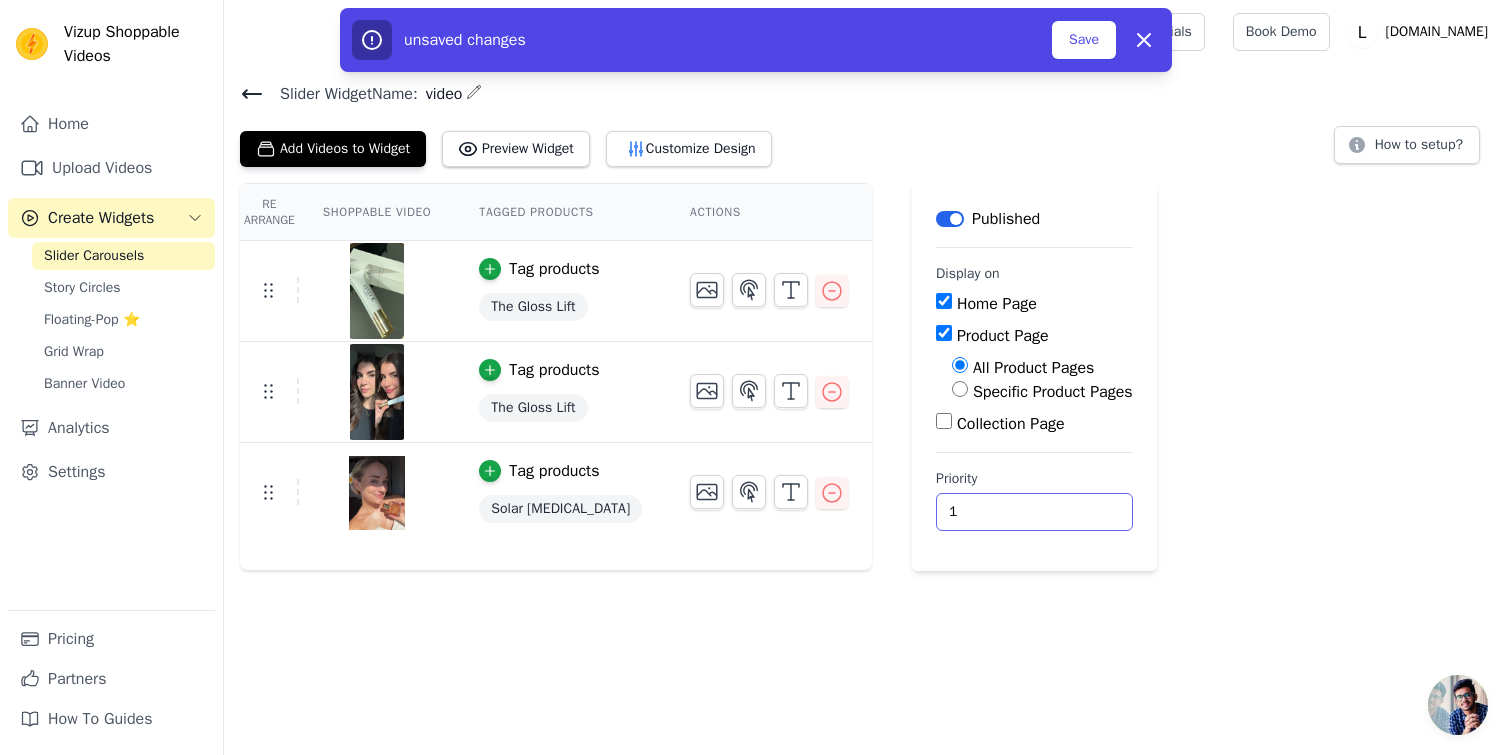type on "1" 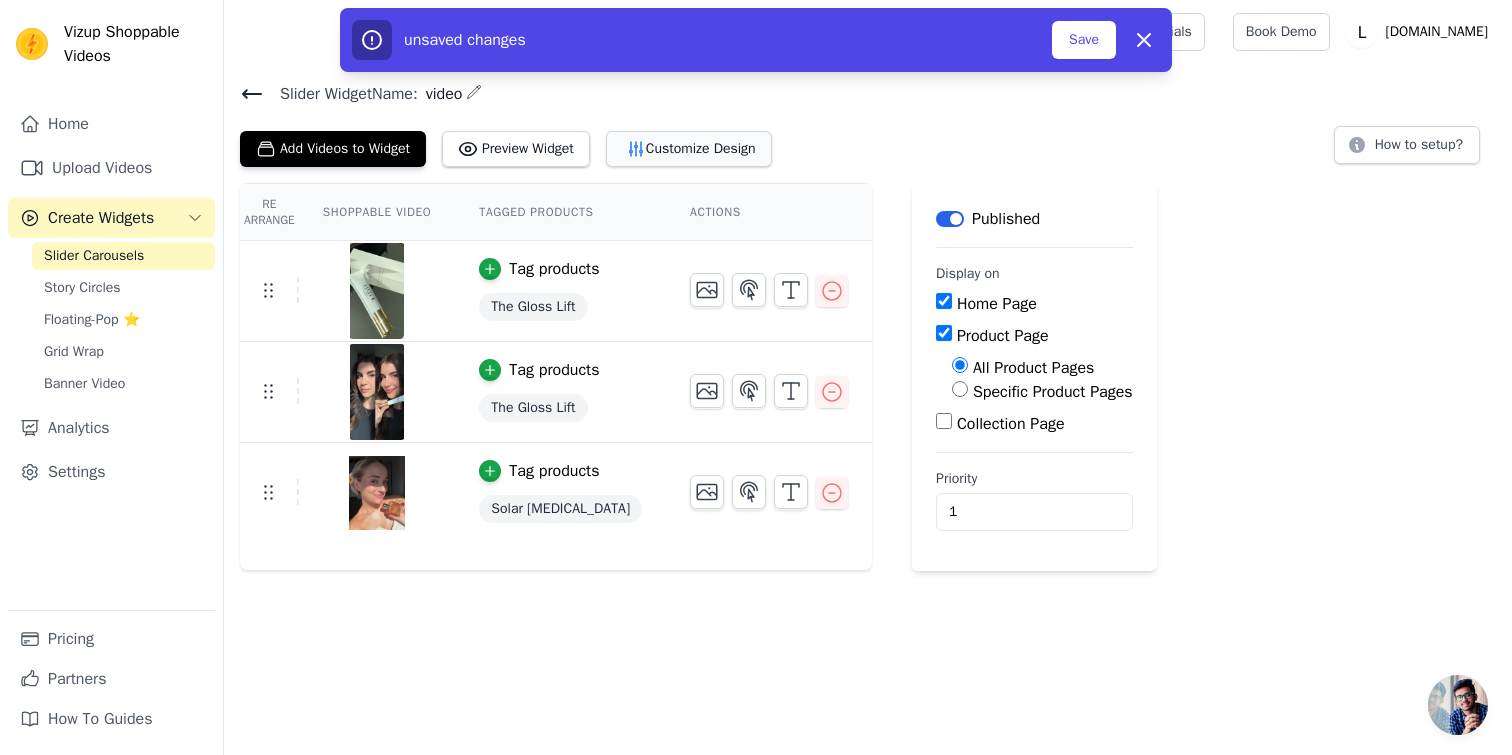click on "Customize Design" at bounding box center (689, 149) 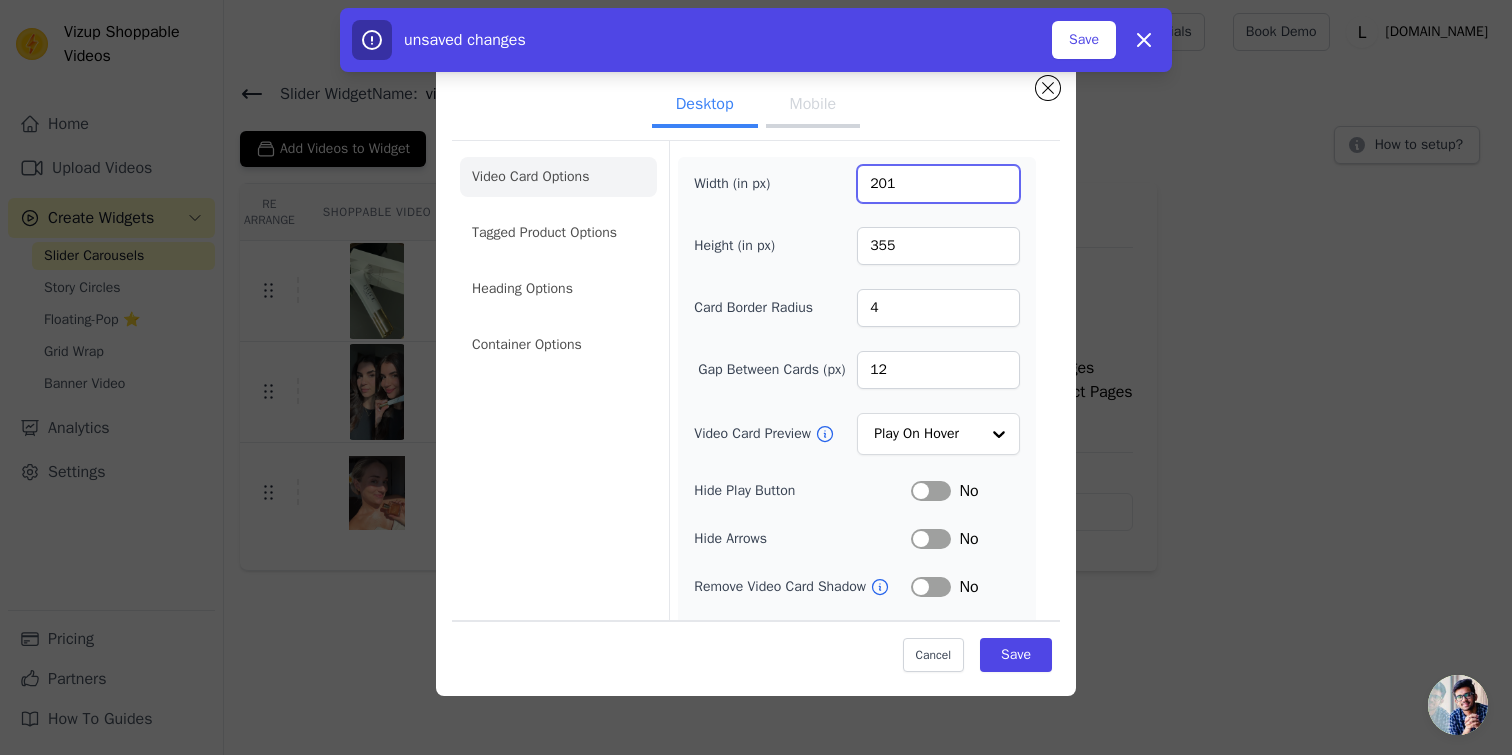 click on "201" at bounding box center [938, 184] 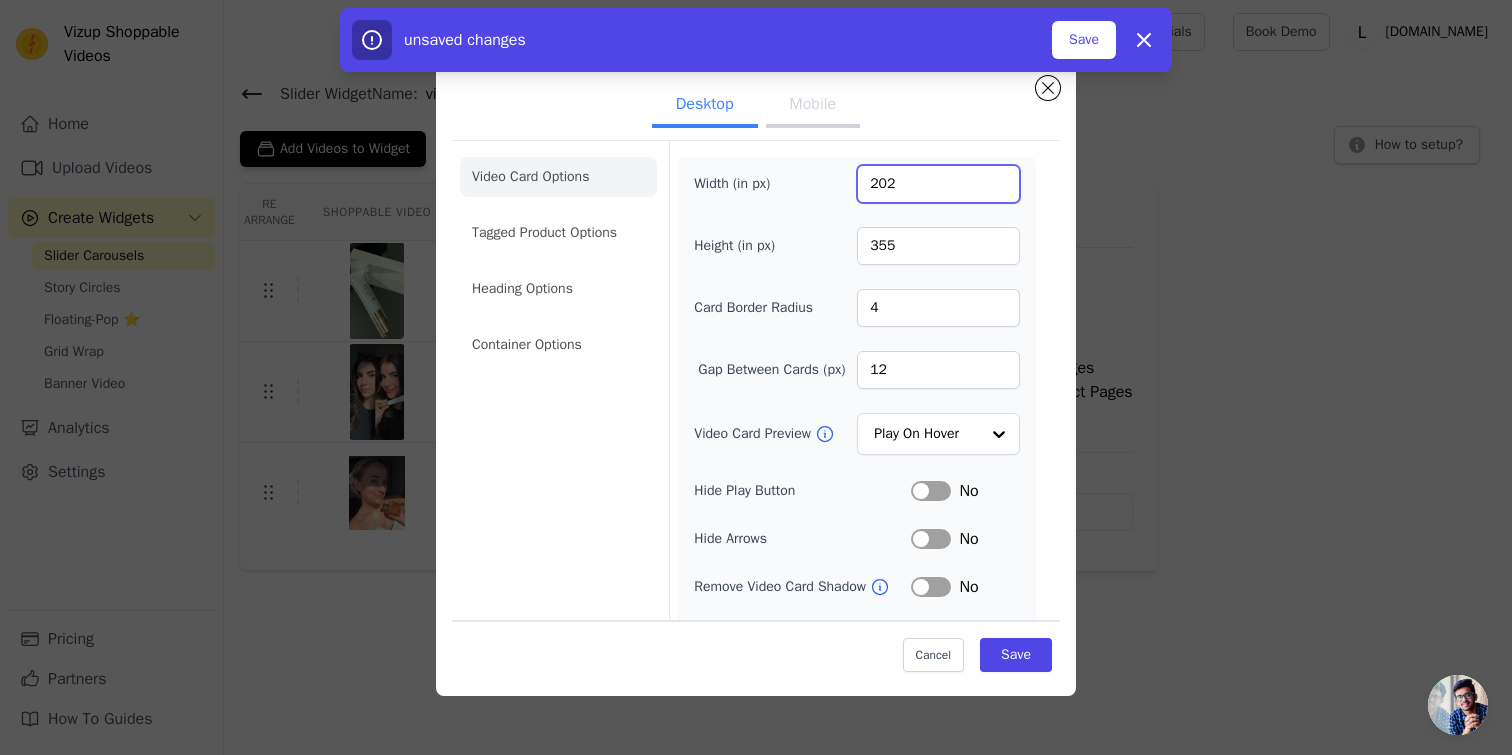 click on "202" at bounding box center (938, 184) 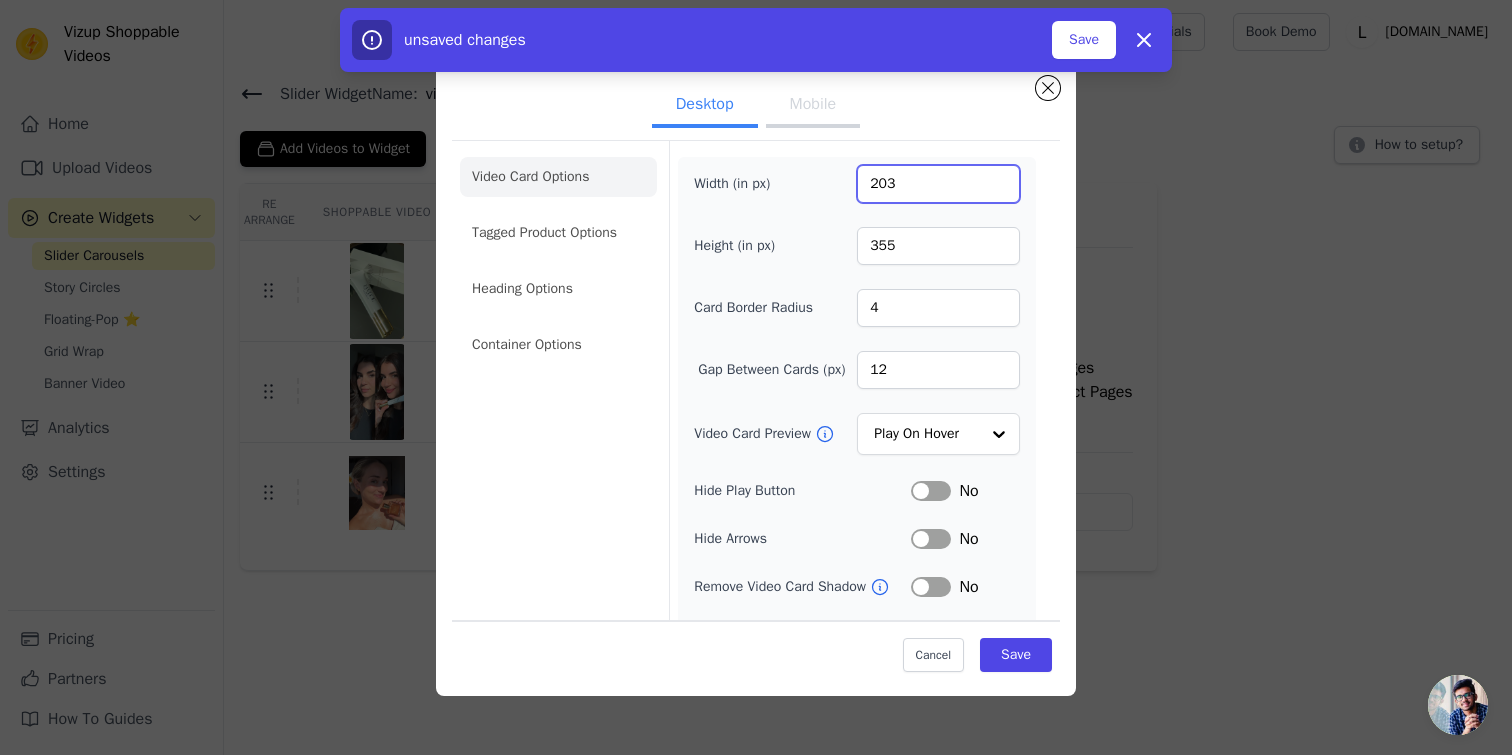 click on "203" at bounding box center (938, 184) 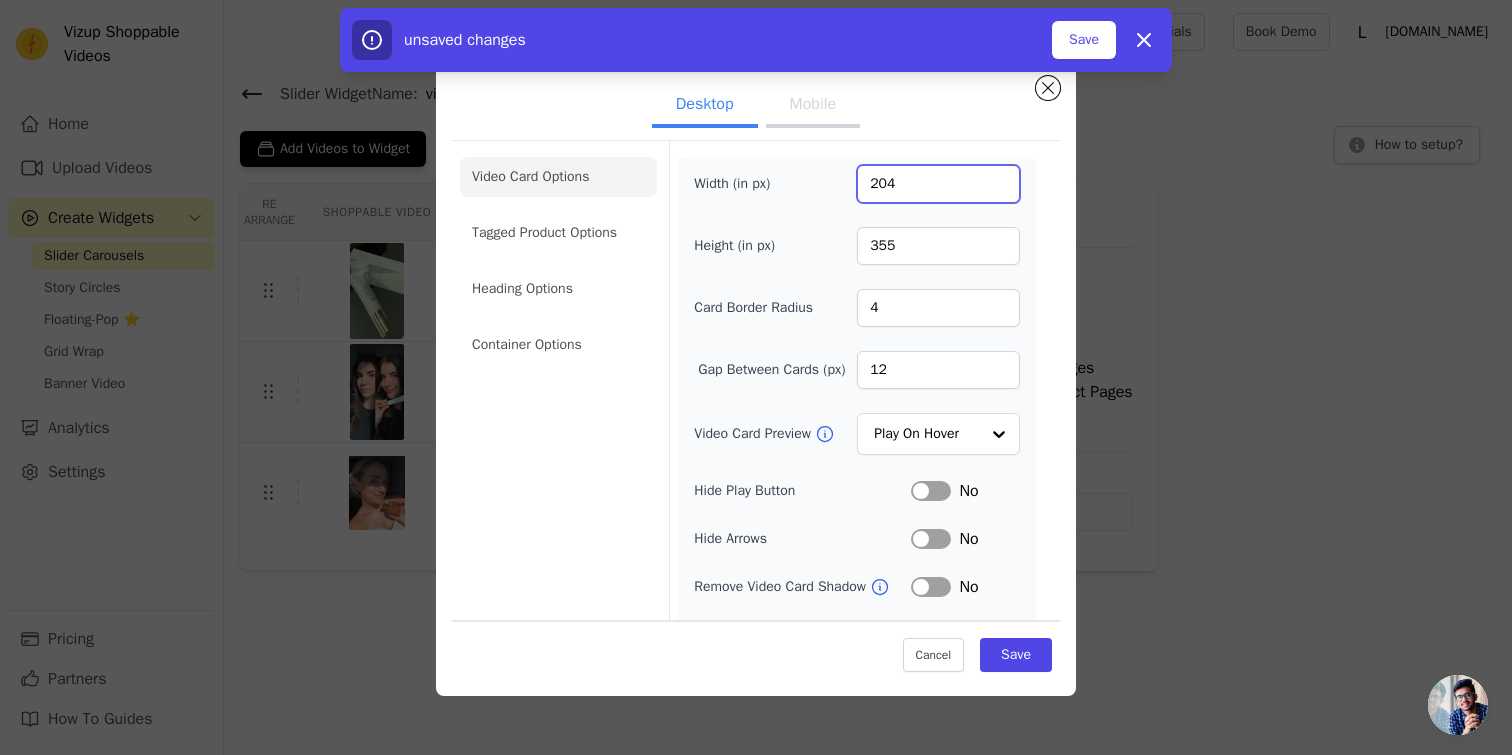 click on "204" at bounding box center (938, 184) 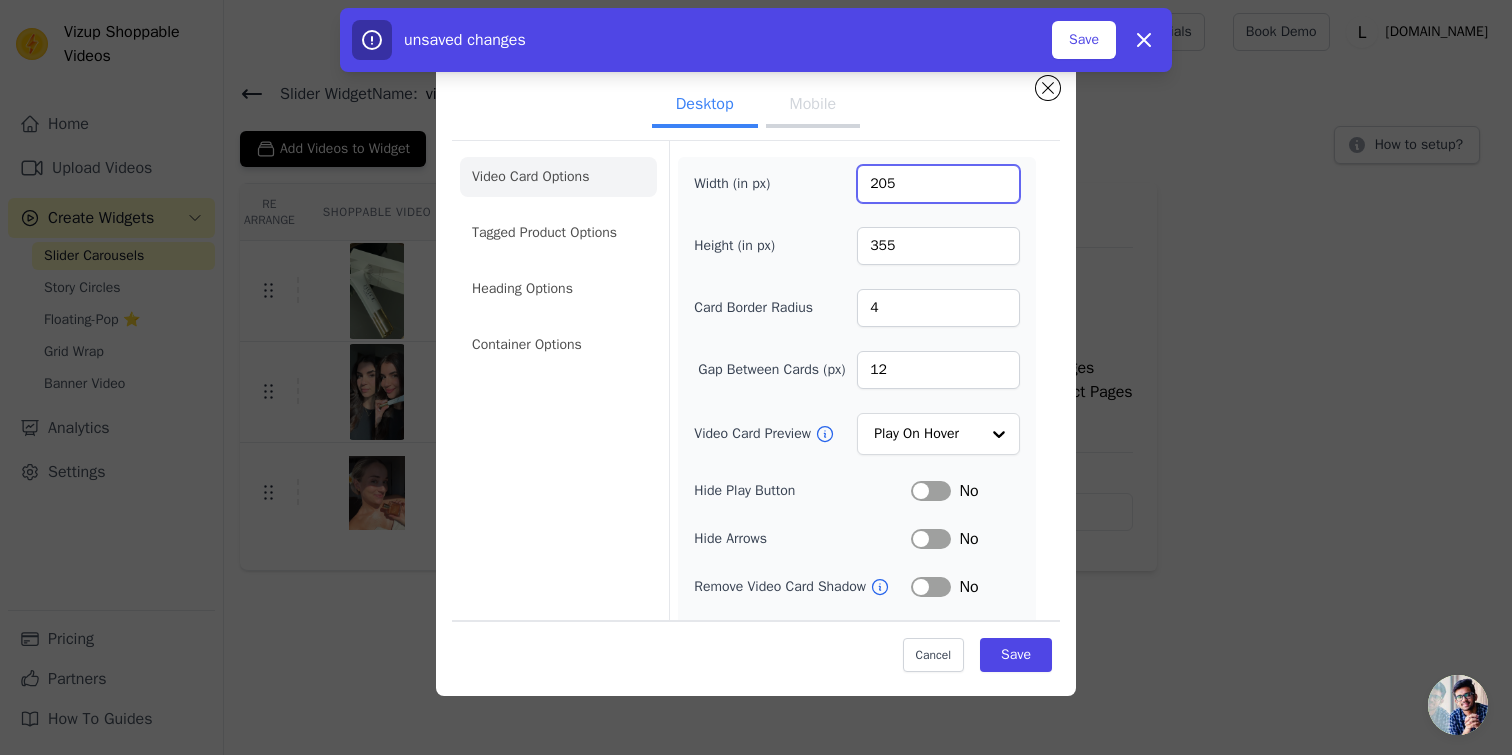 type on "205" 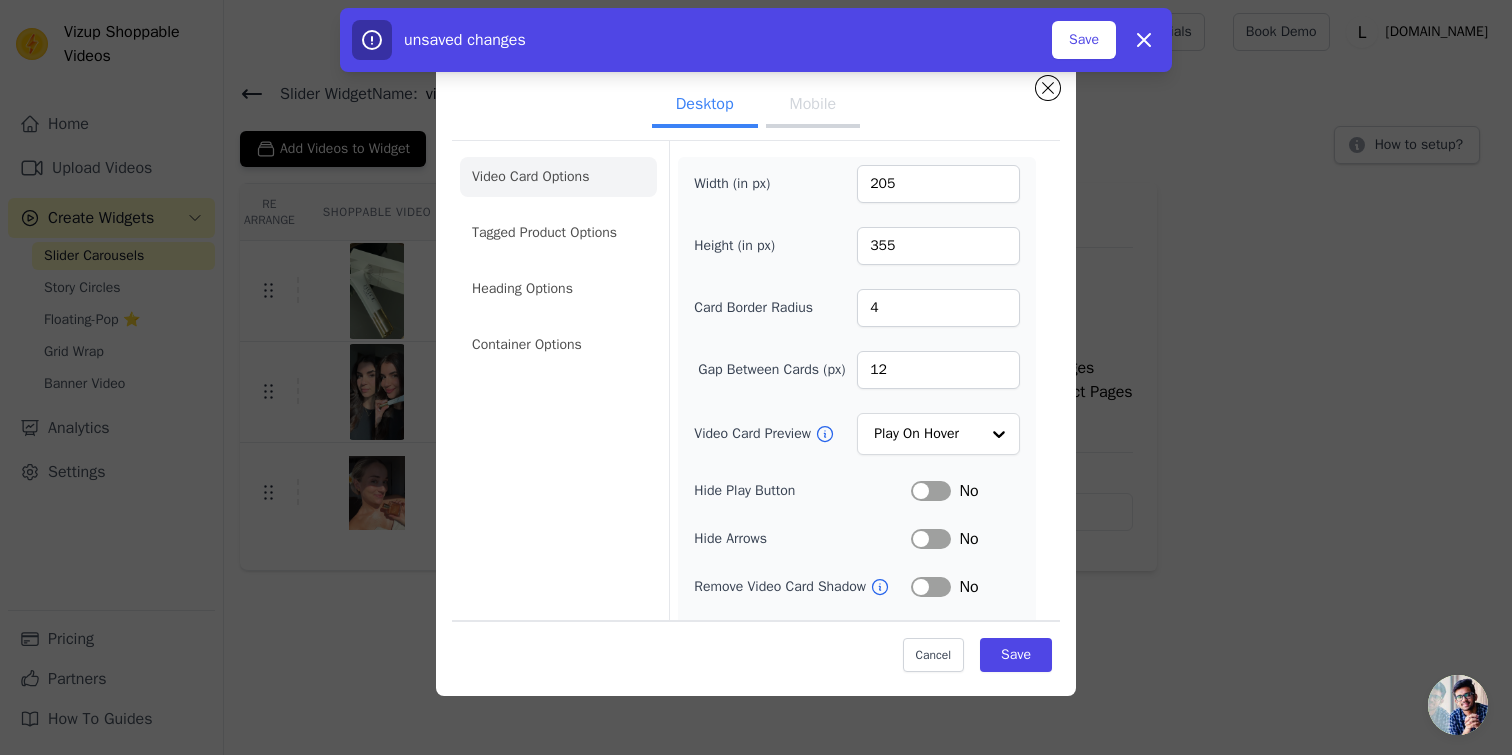 click on "Mobile" at bounding box center [813, 106] 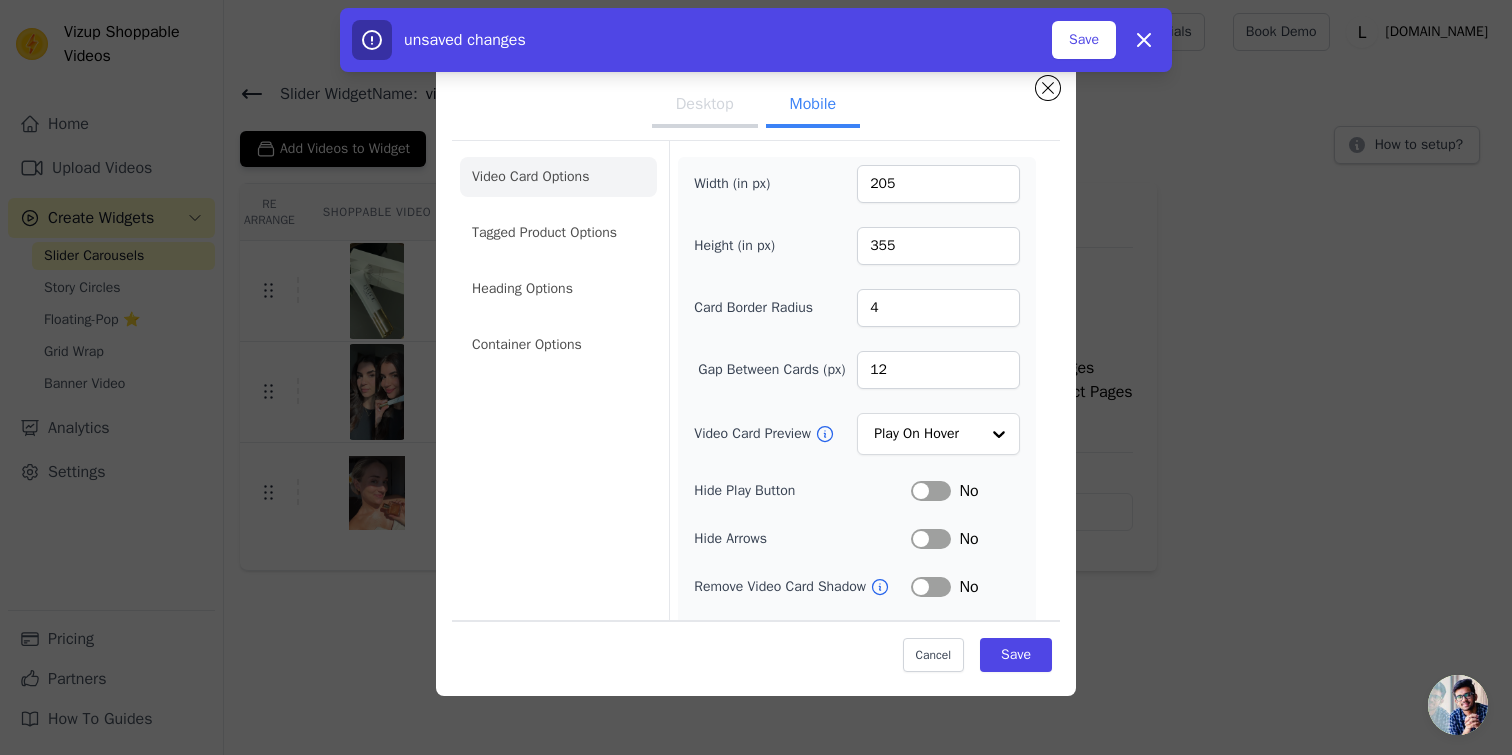 click on "Desktop" at bounding box center [705, 106] 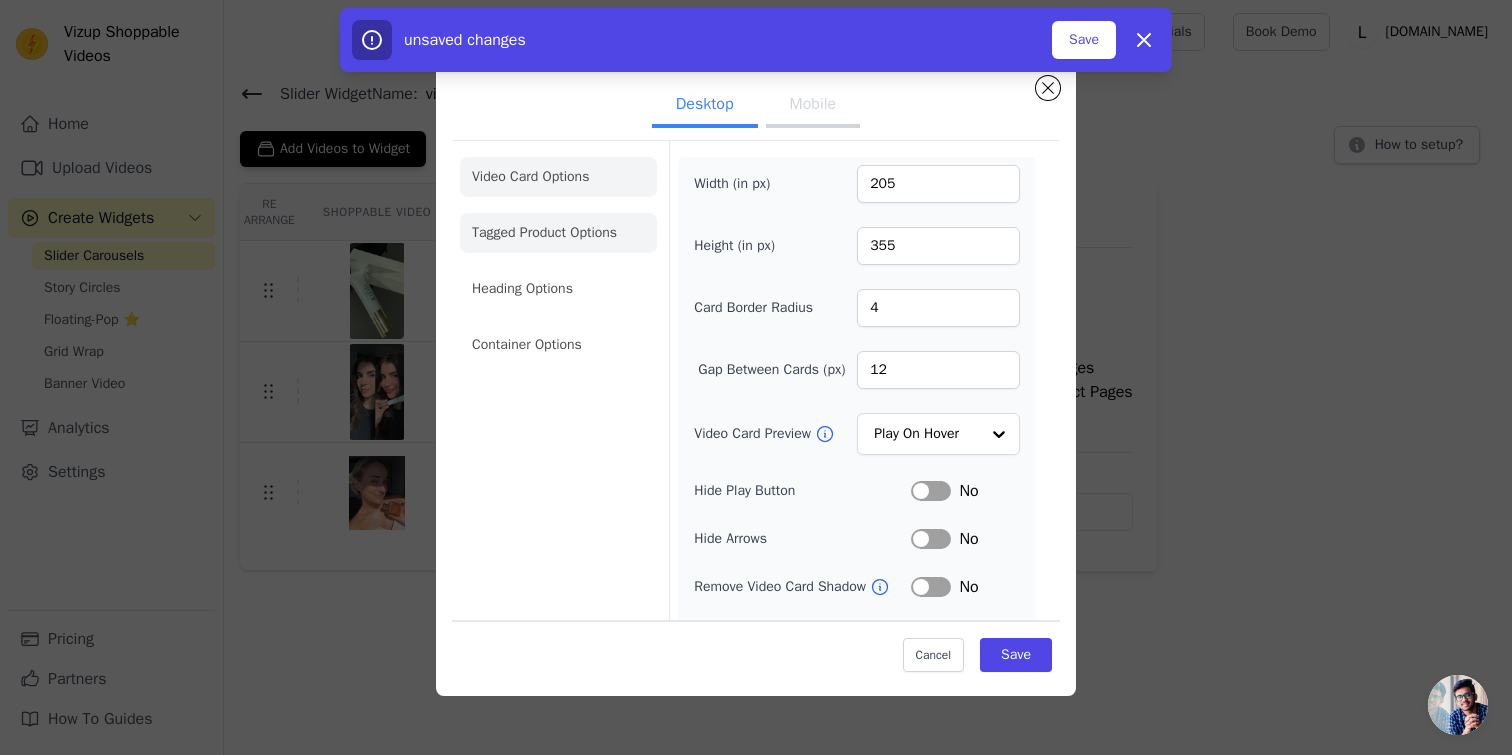 click on "Tagged Product Options" 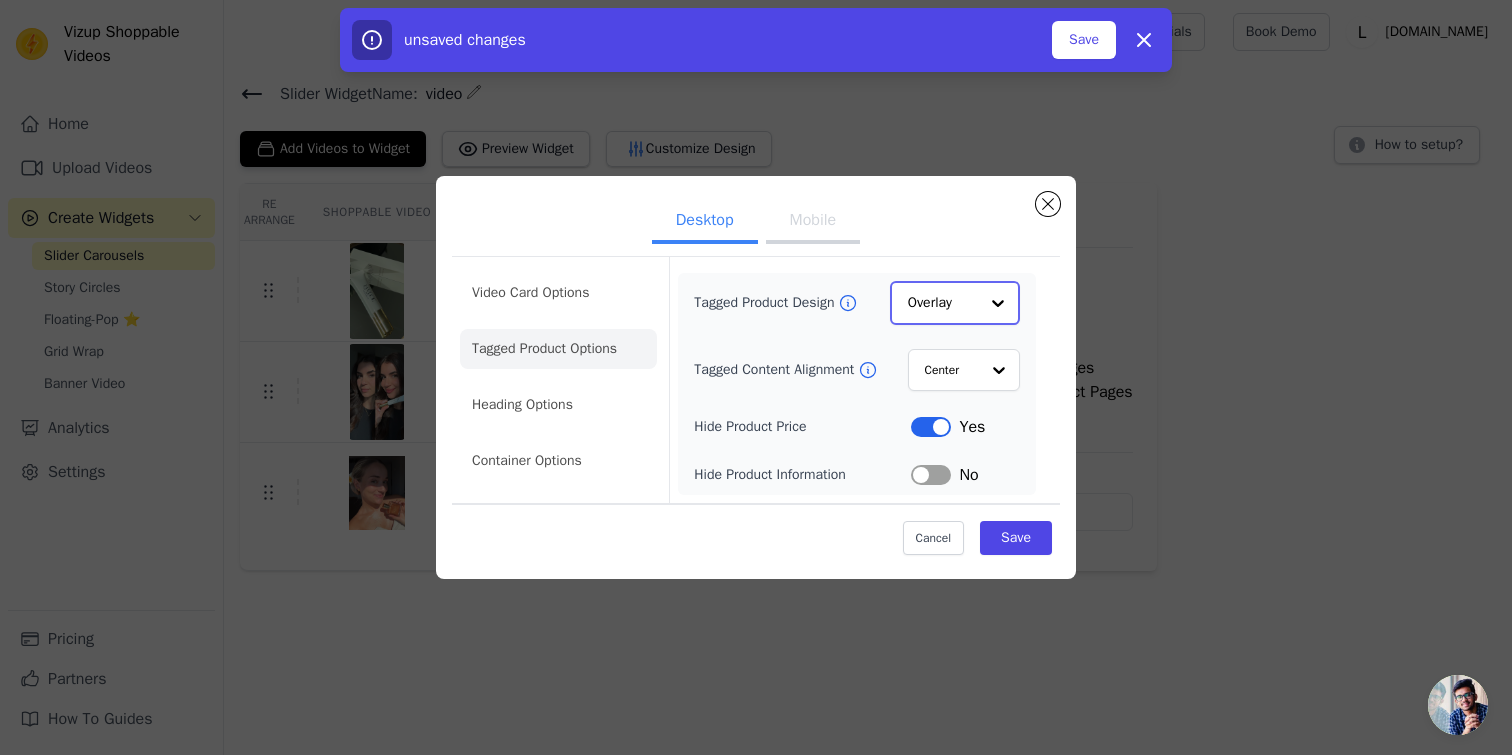 click at bounding box center (998, 303) 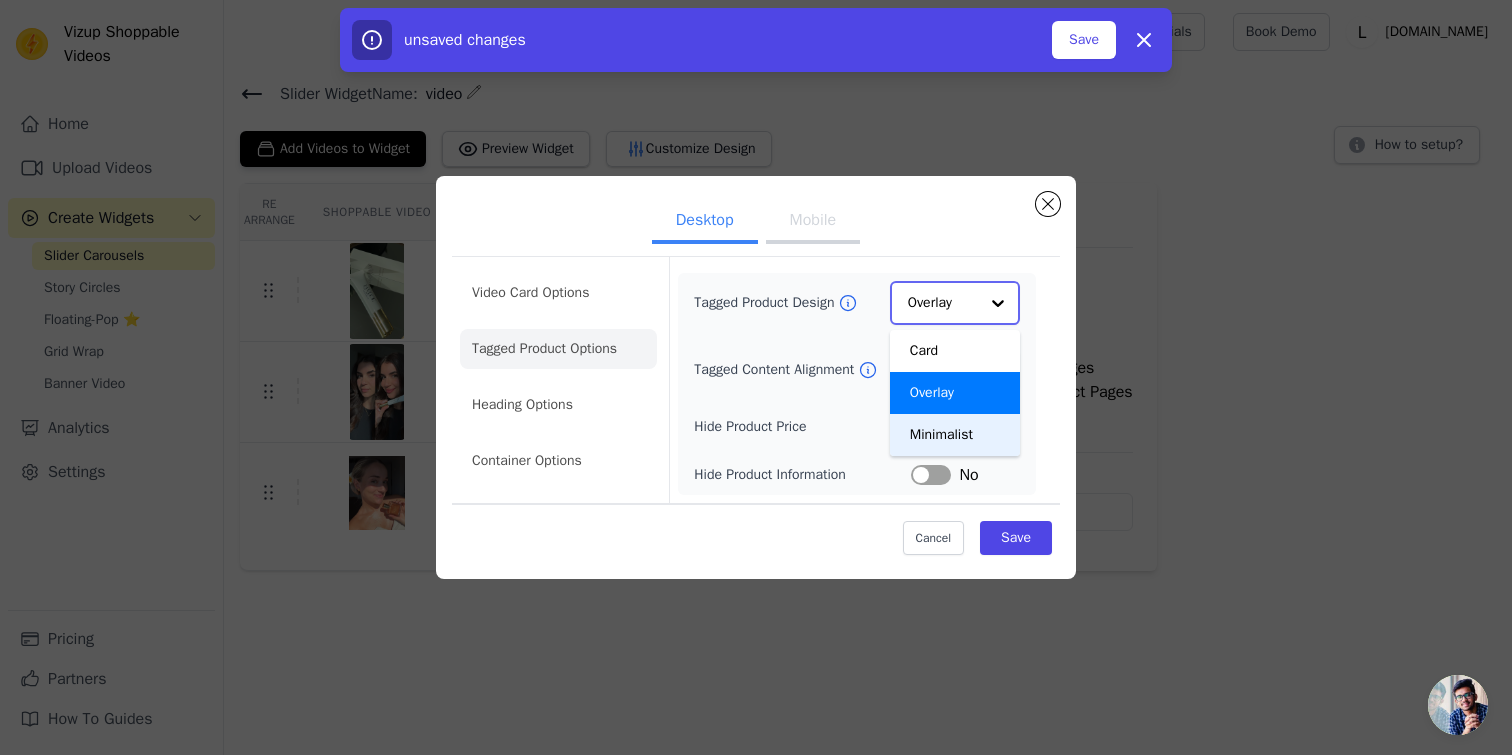 click on "Minimalist" at bounding box center (955, 435) 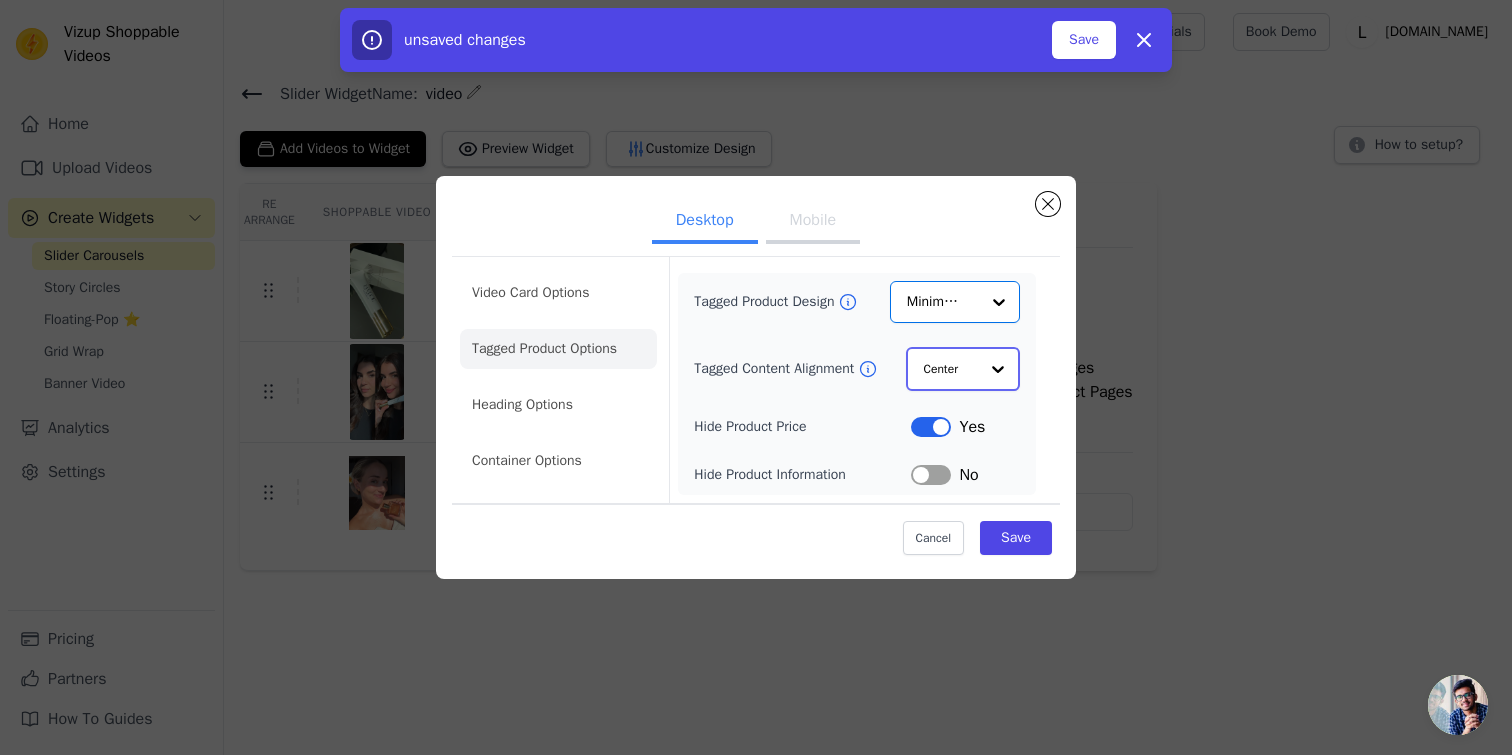 click at bounding box center (998, 369) 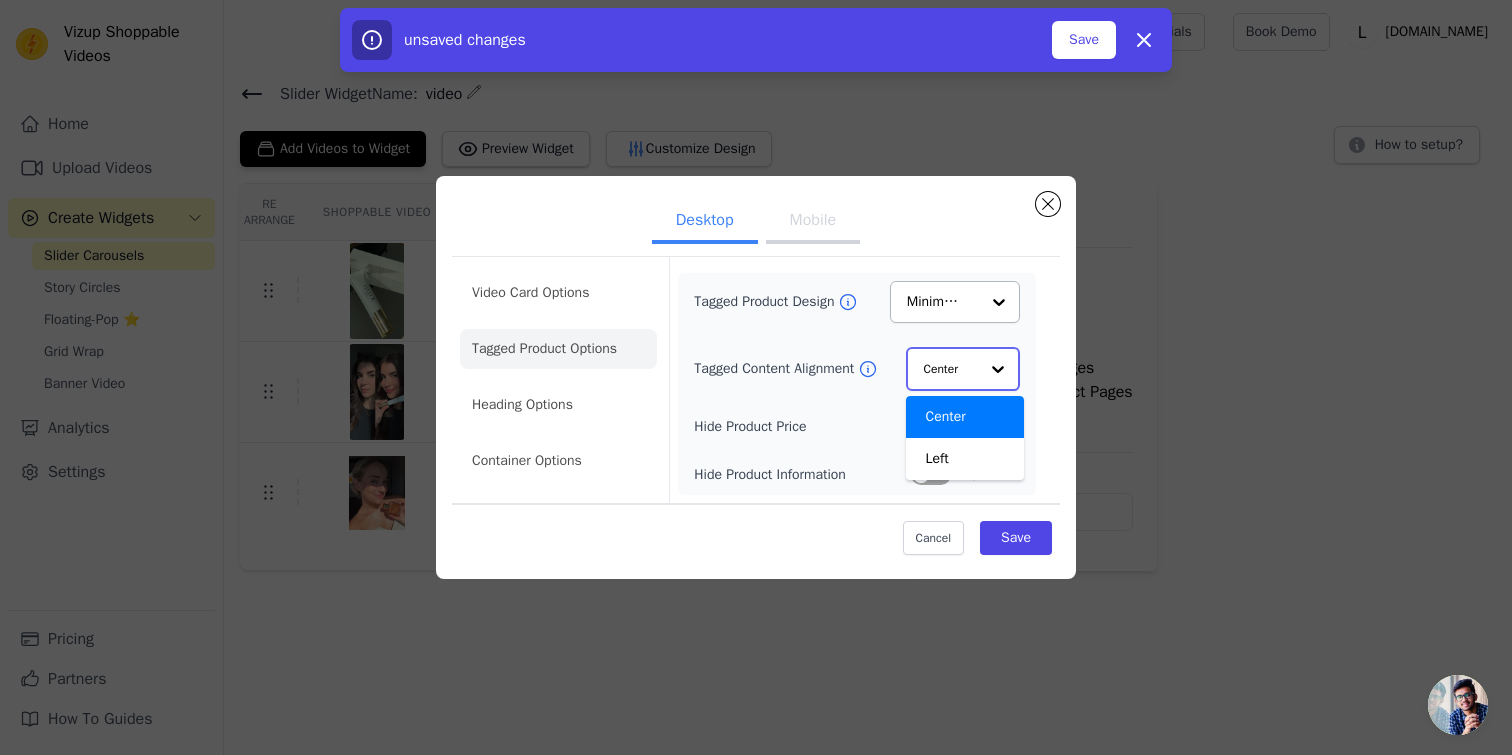 click on "Center" at bounding box center (965, 417) 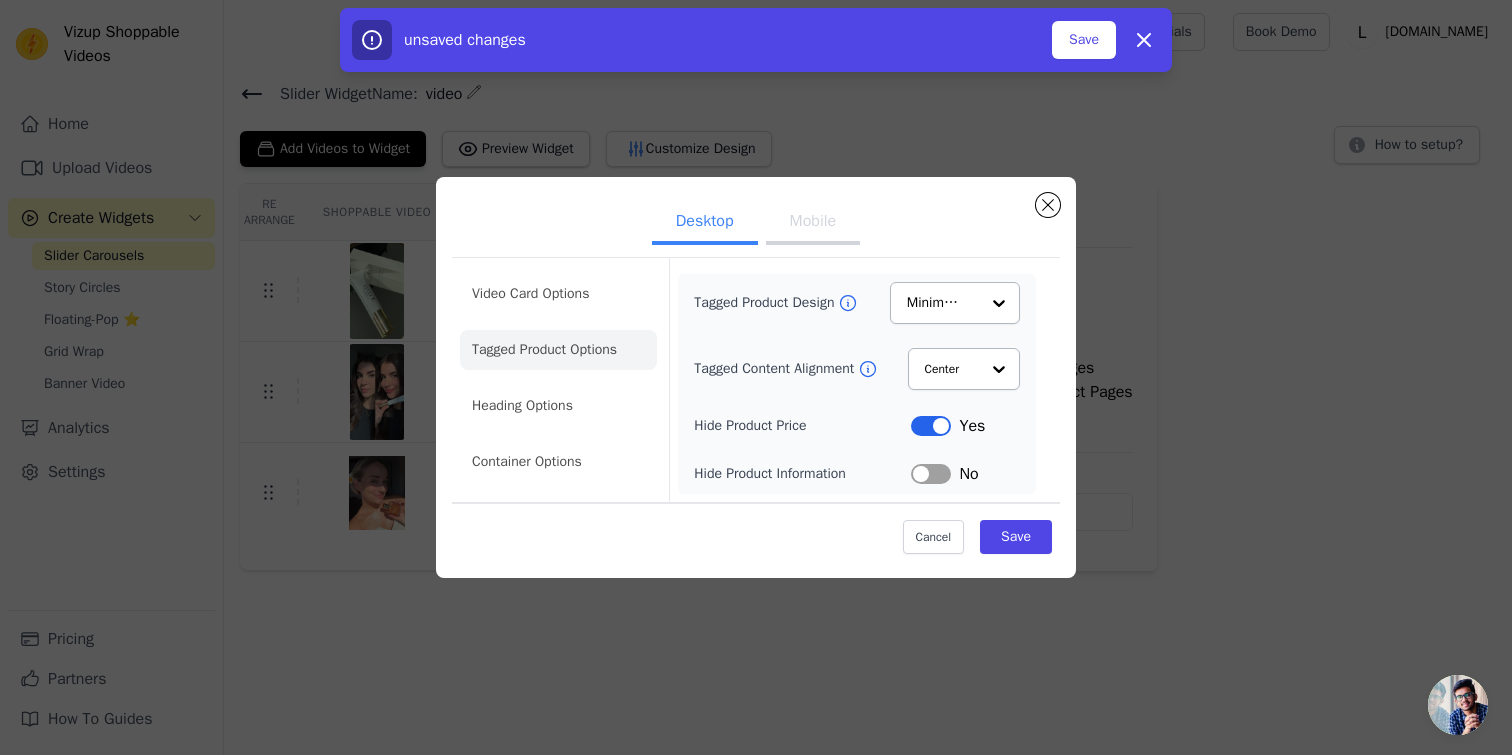 click on "Label" at bounding box center (931, 426) 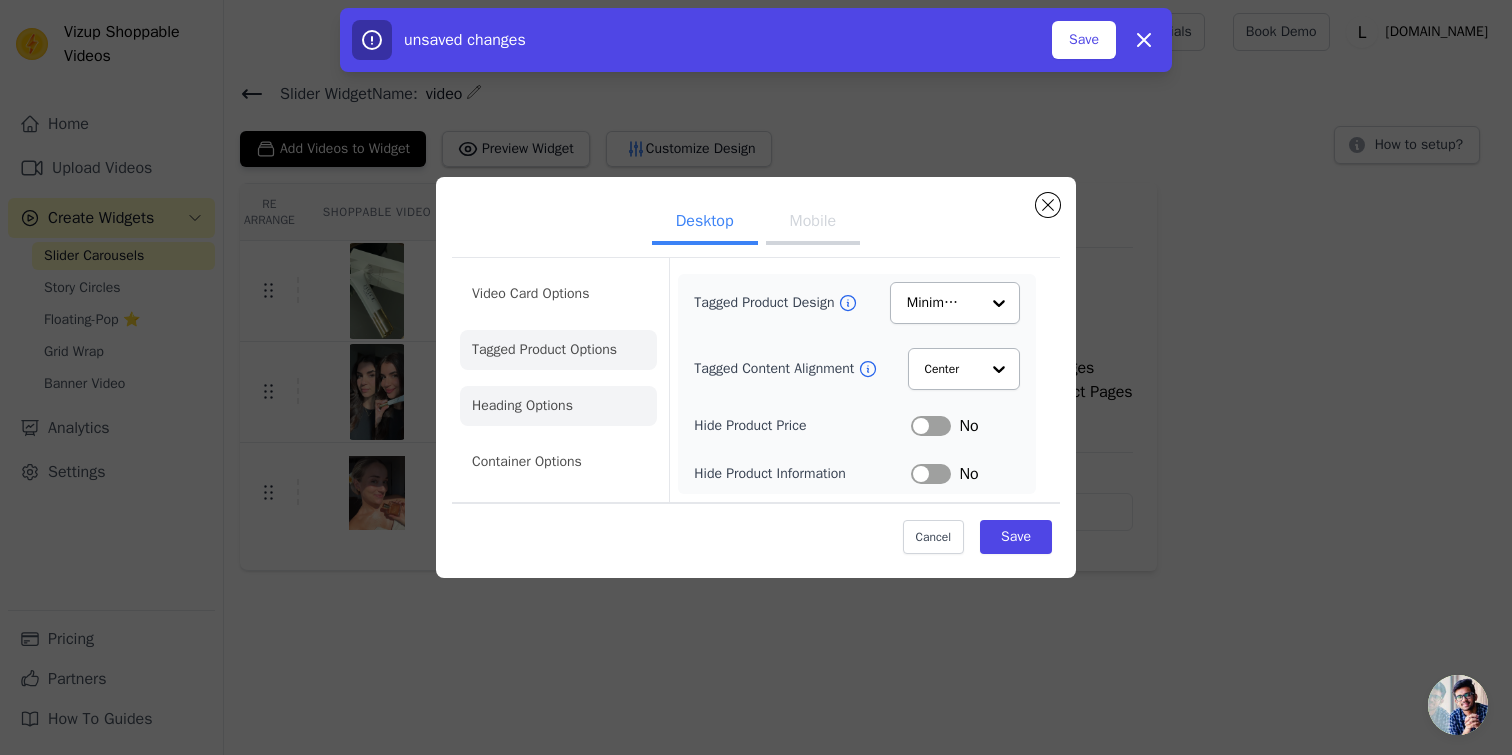 click on "Heading Options" 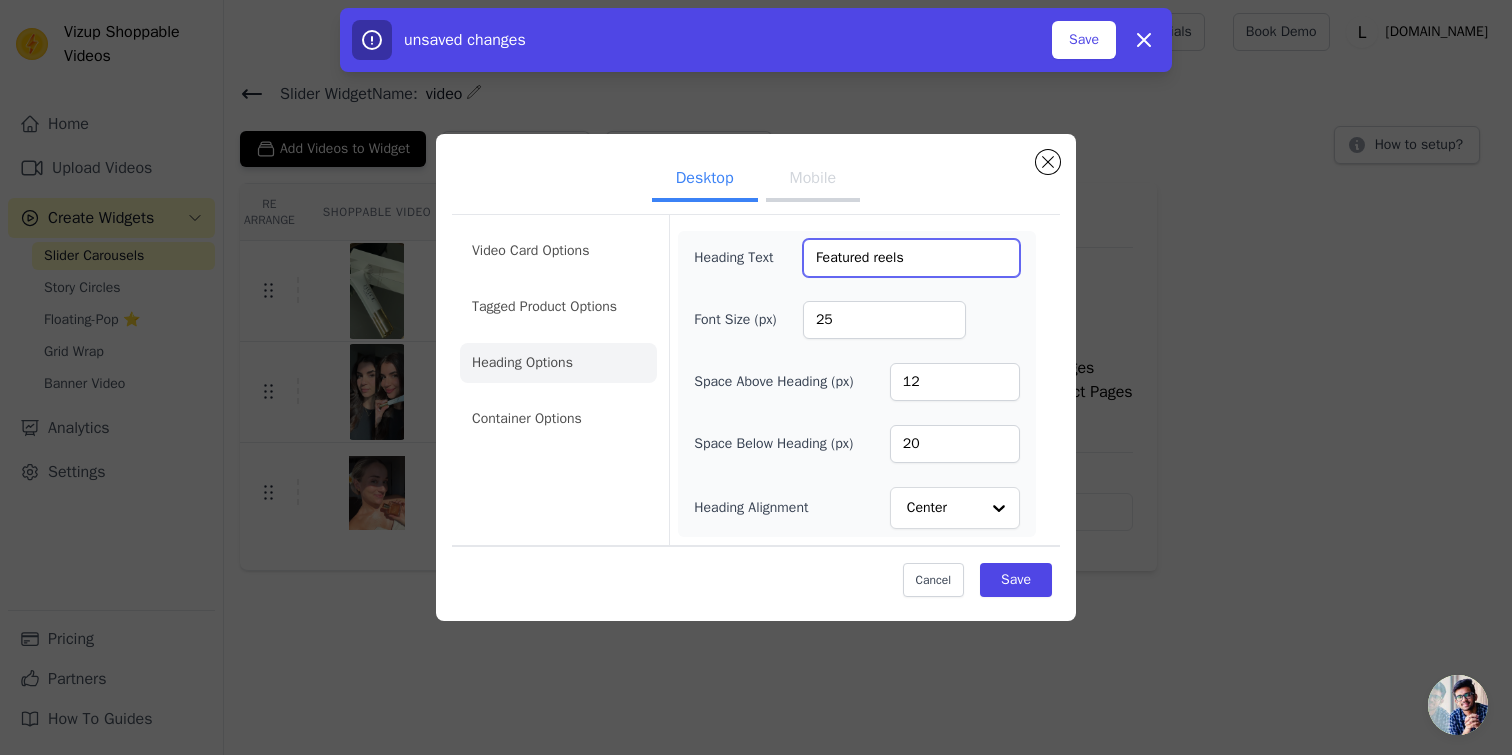 drag, startPoint x: 937, startPoint y: 258, endPoint x: 794, endPoint y: 253, distance: 143.08739 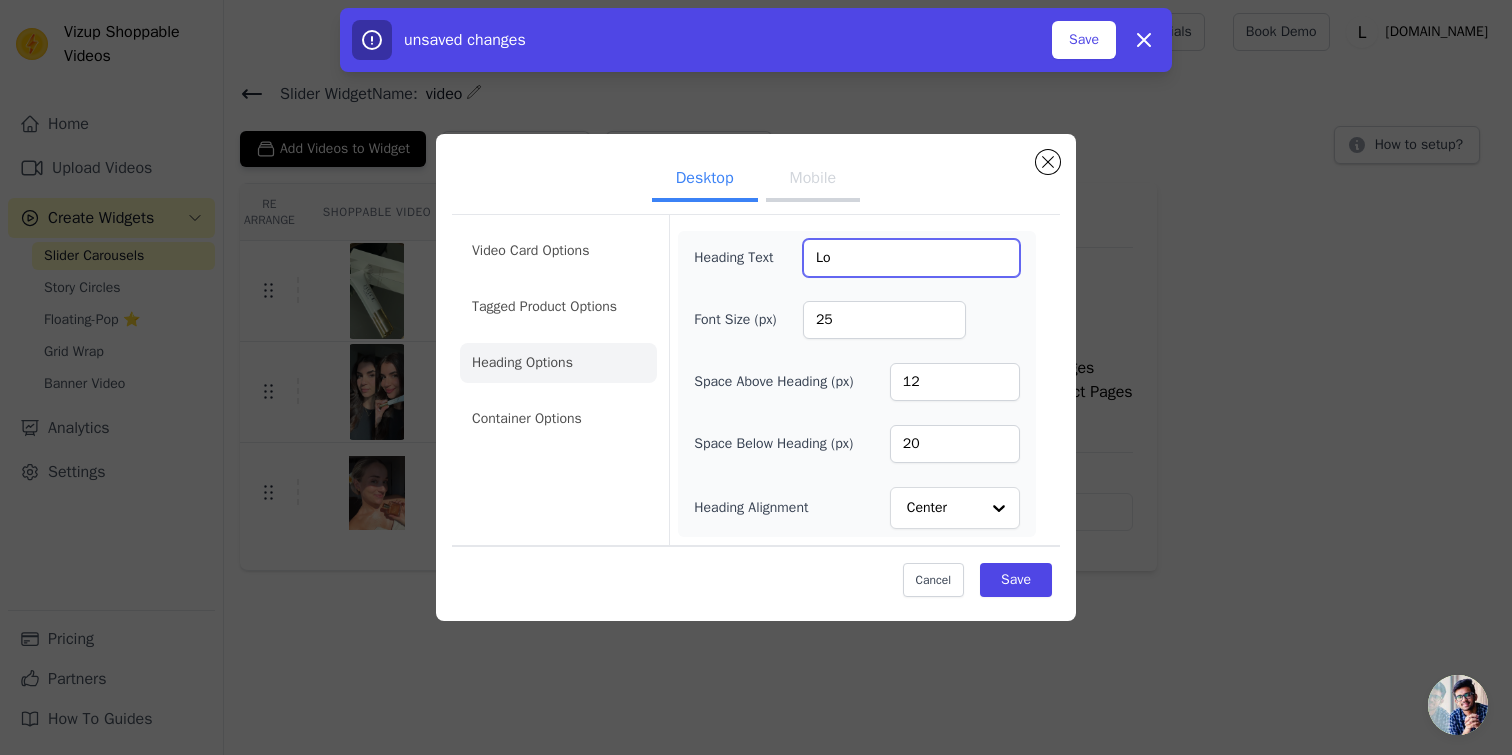 type on "L" 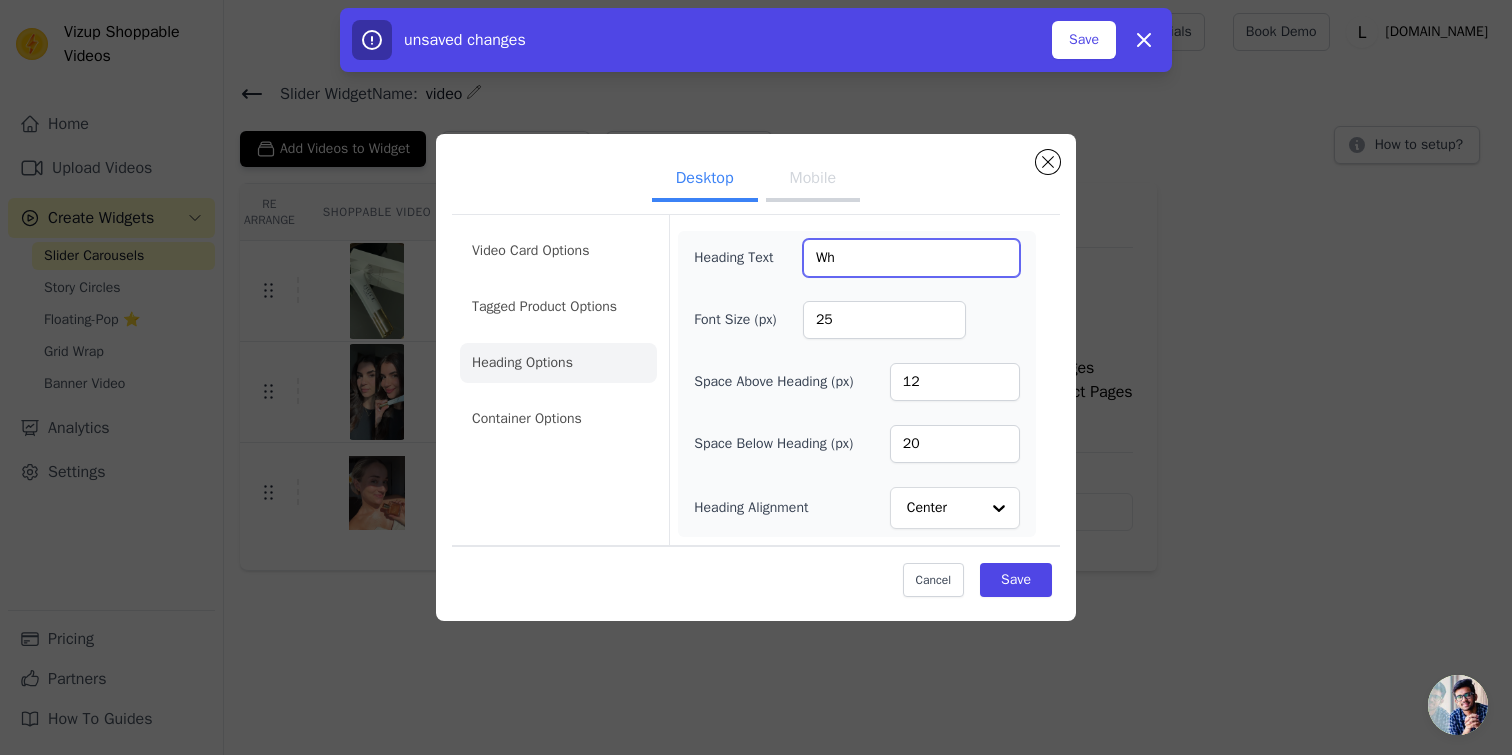 type on "W" 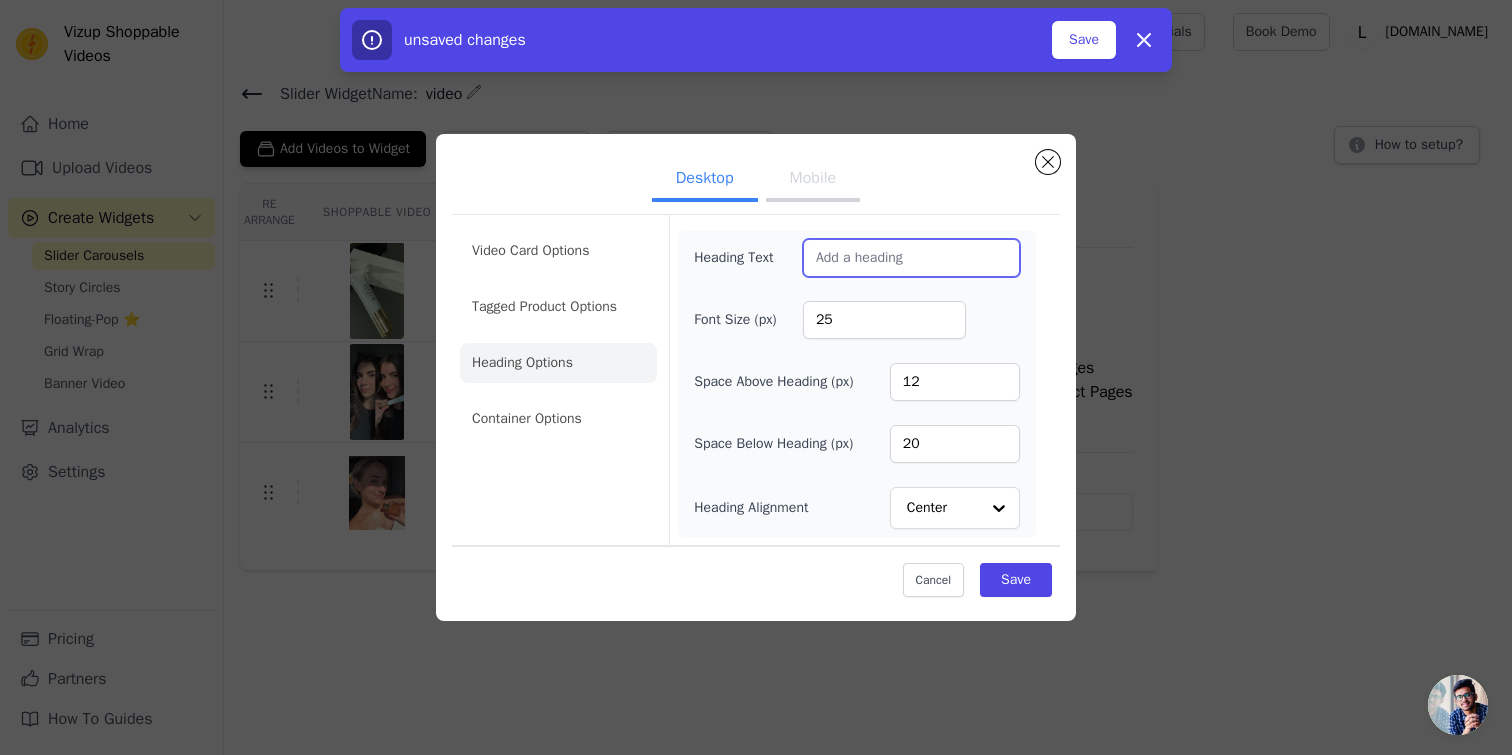 type on "O" 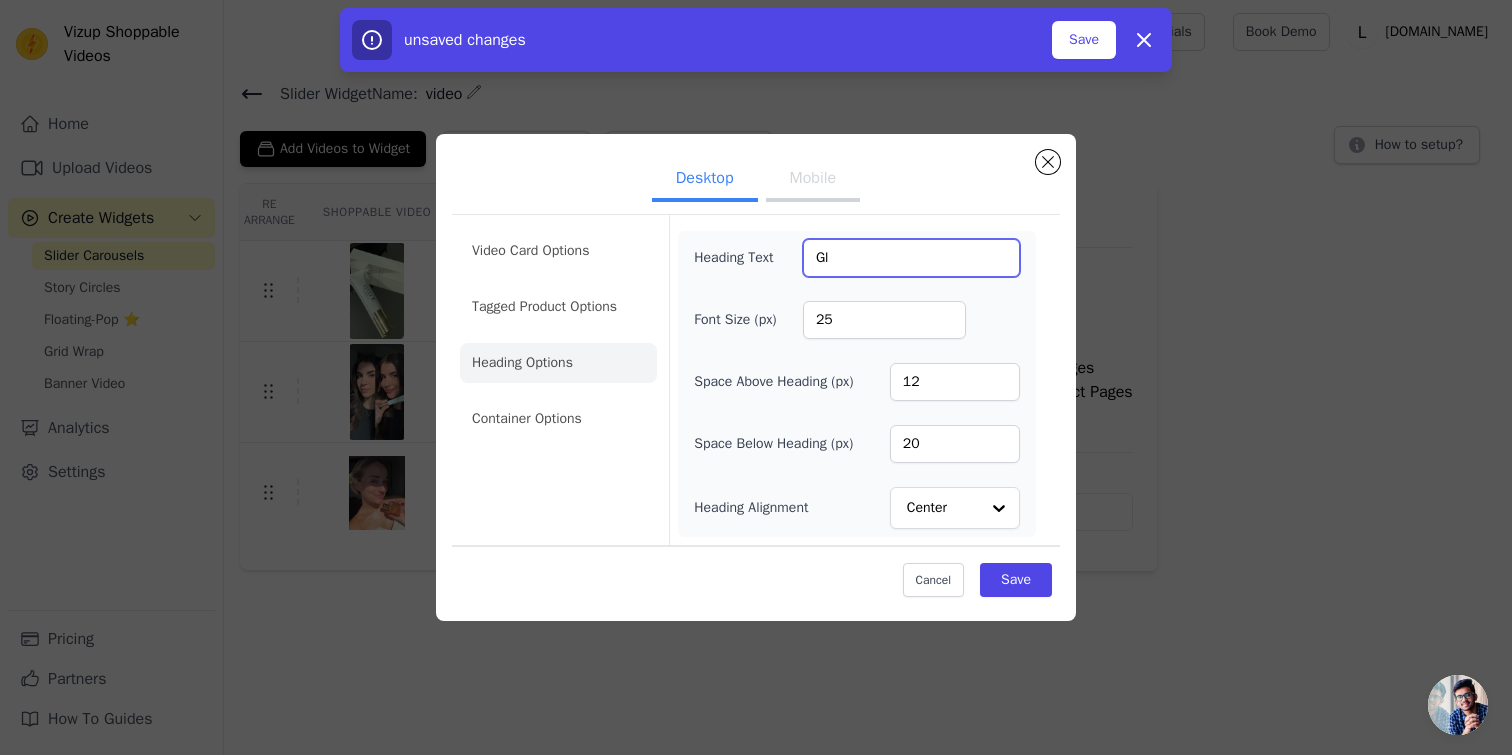 type on "G" 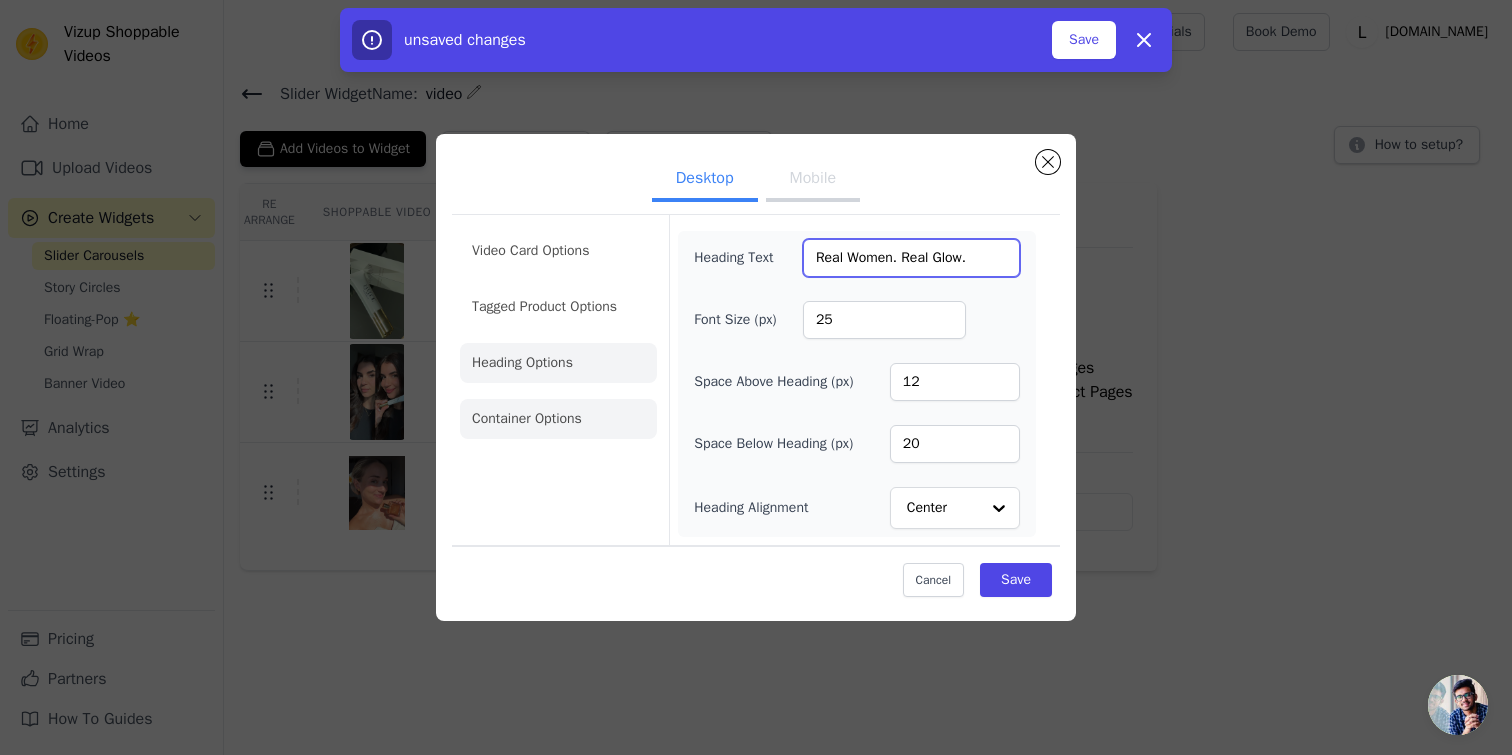 type on "Real Women. Real Glow." 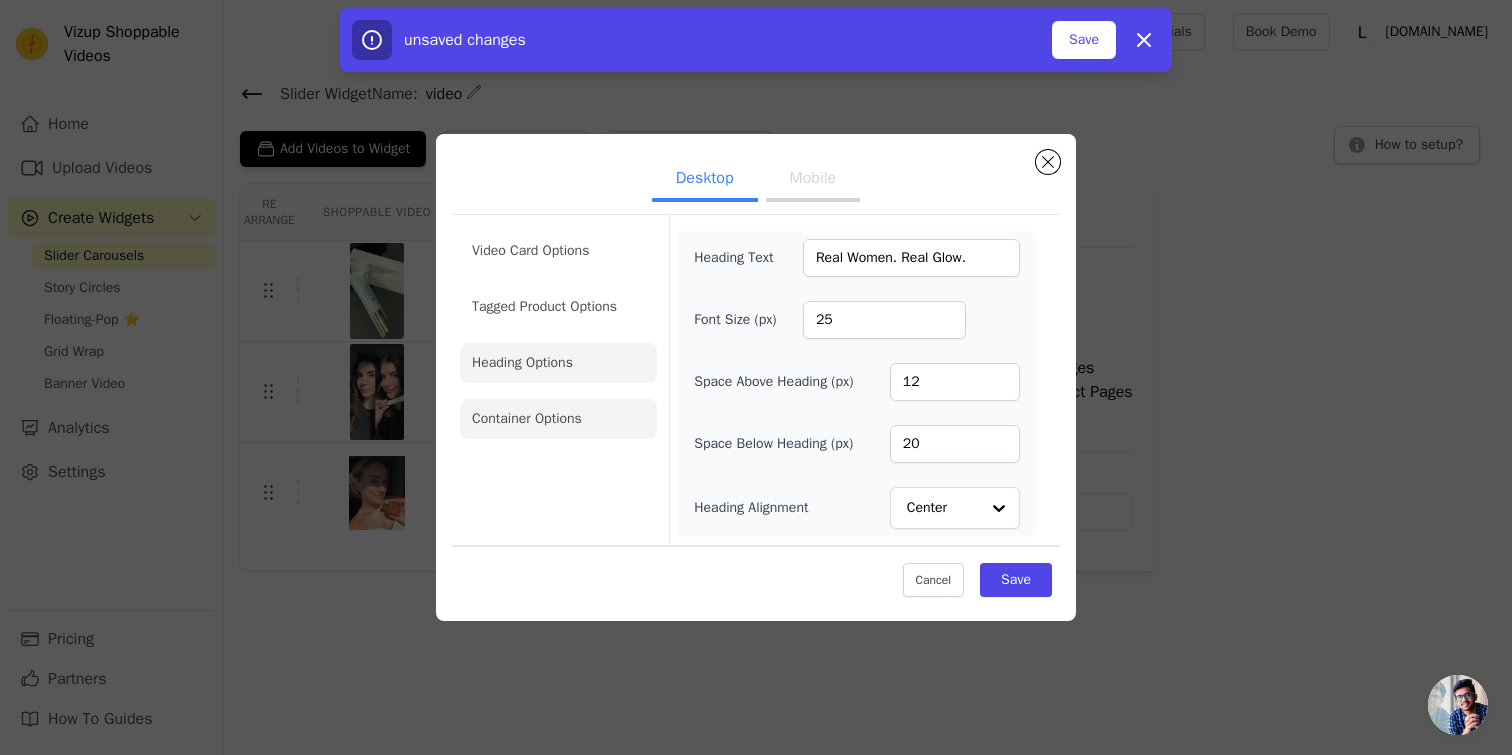 click on "Container Options" 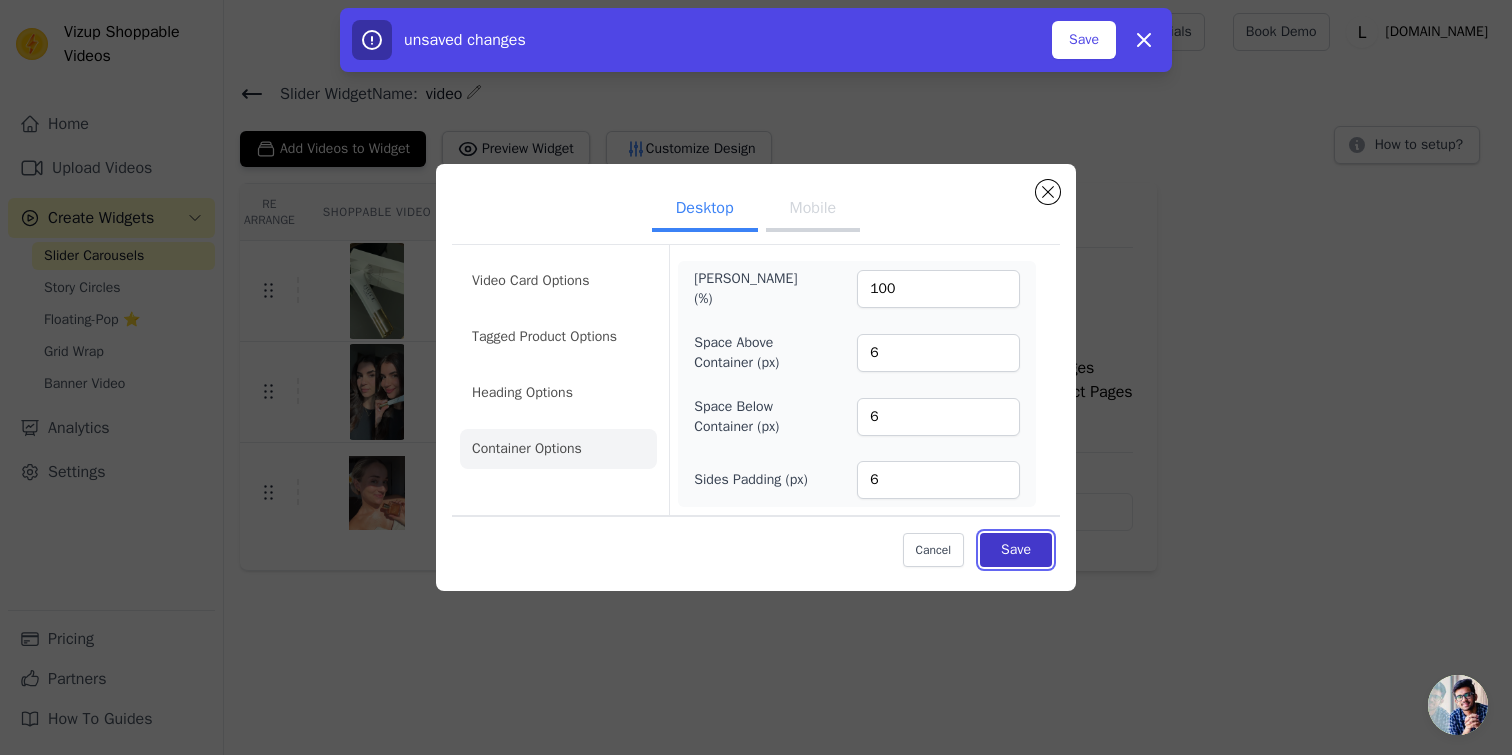 click on "Save" at bounding box center [1016, 550] 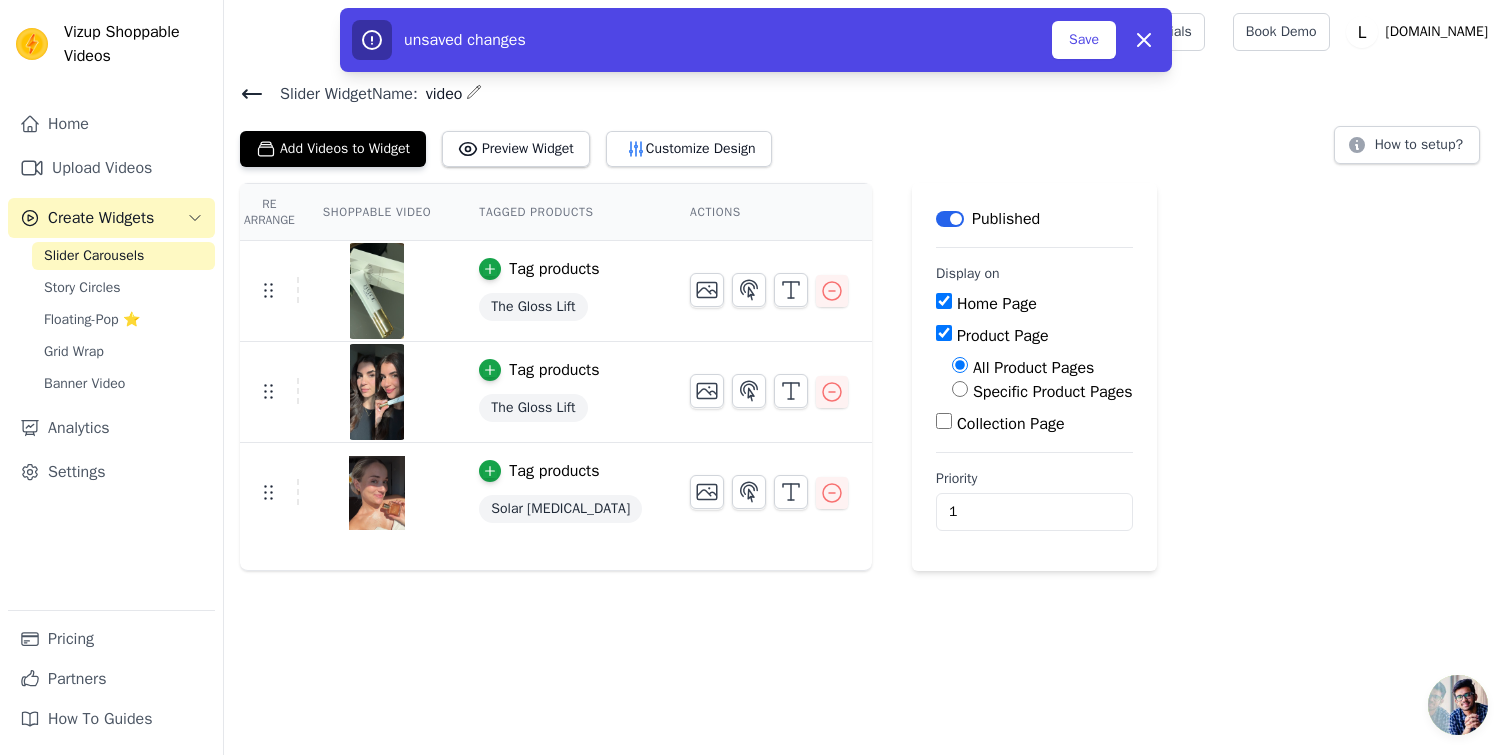 click on "video" at bounding box center [440, 94] 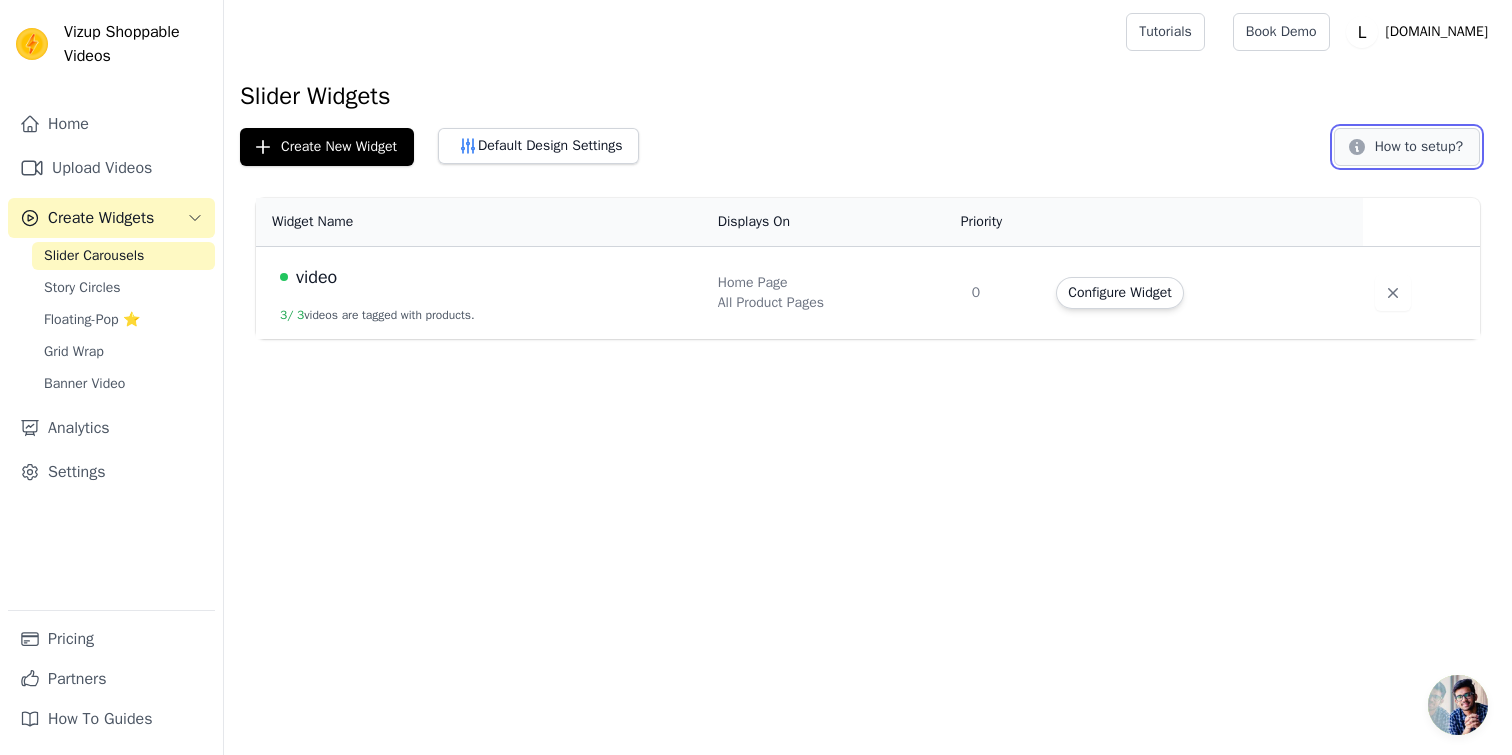 click on "How to setup?" at bounding box center (1407, 147) 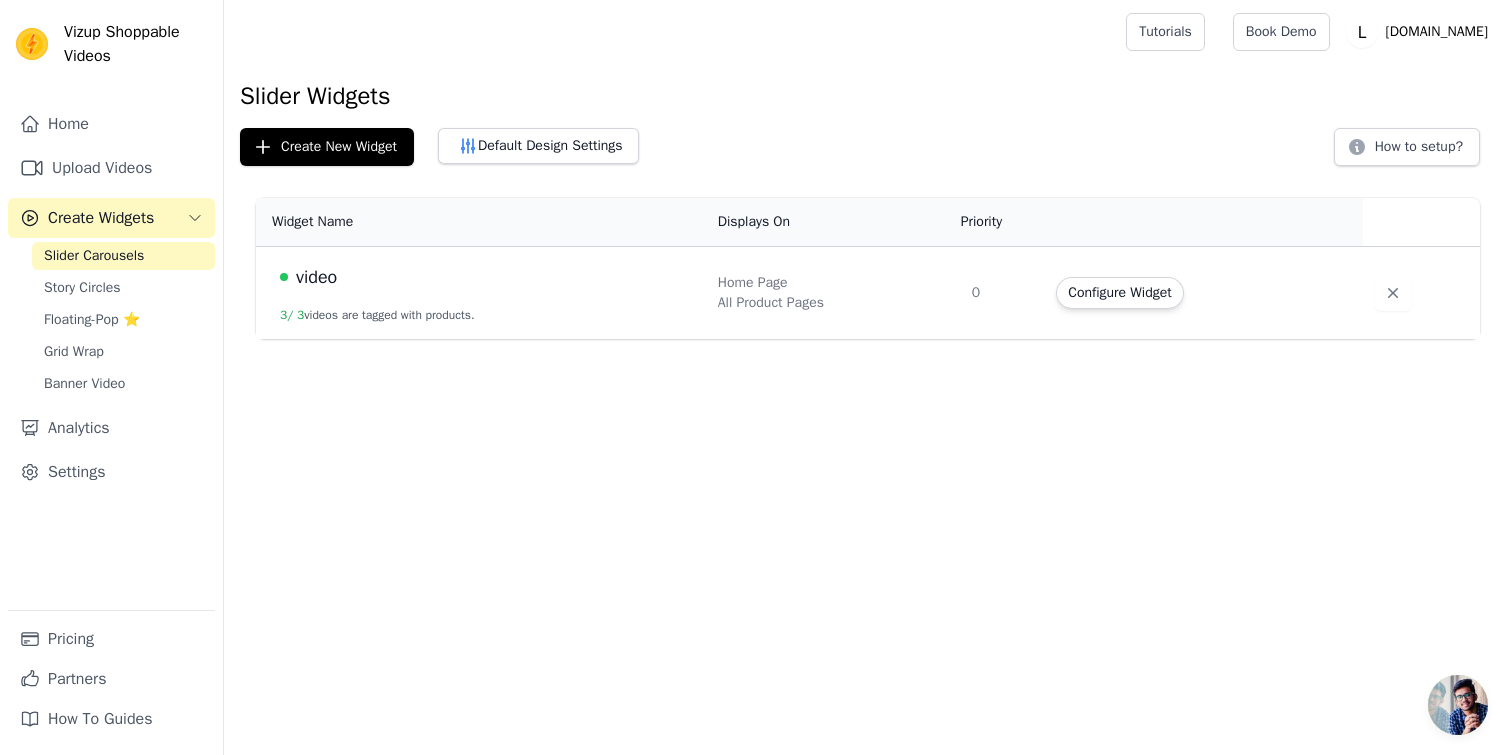 click on "Slider Carousels" at bounding box center [94, 256] 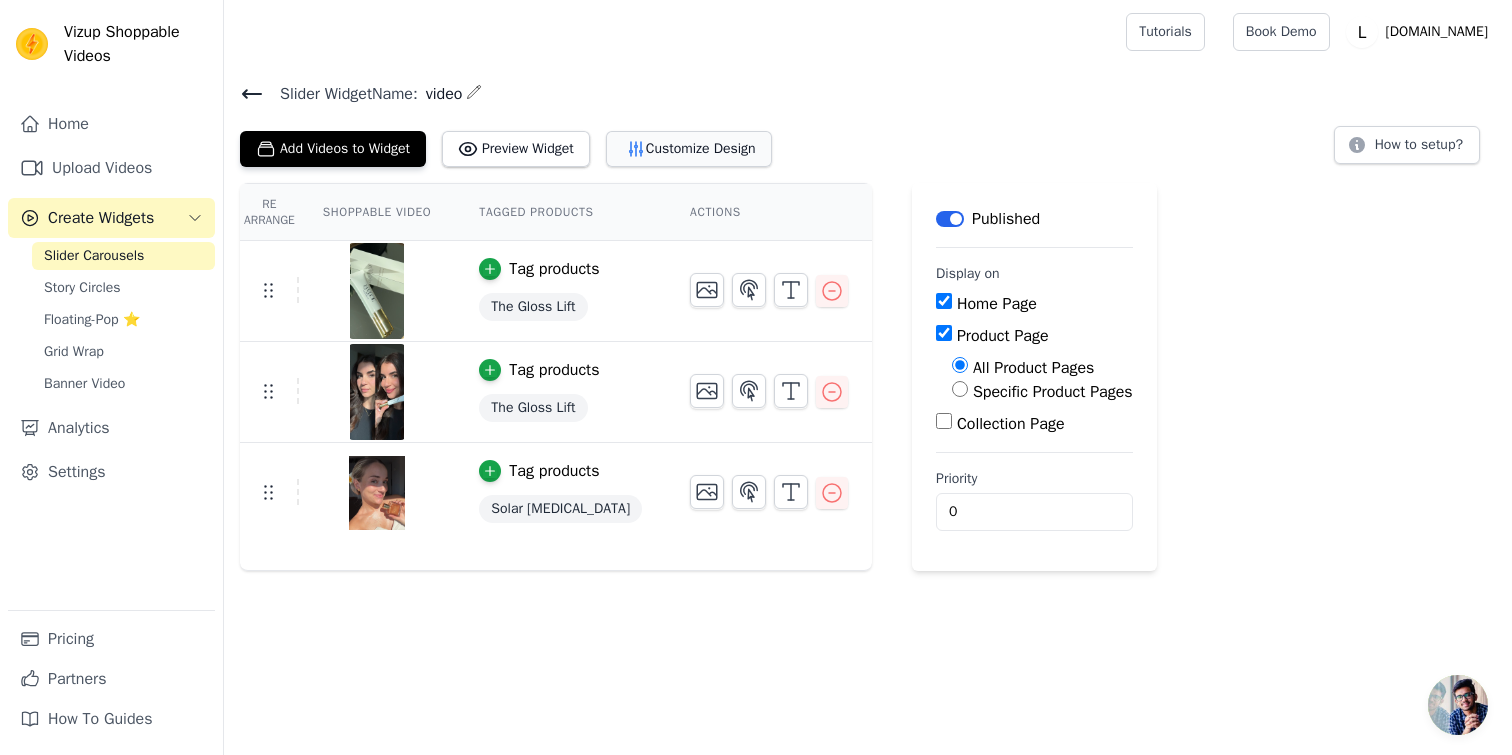 click on "Customize Design" at bounding box center [689, 149] 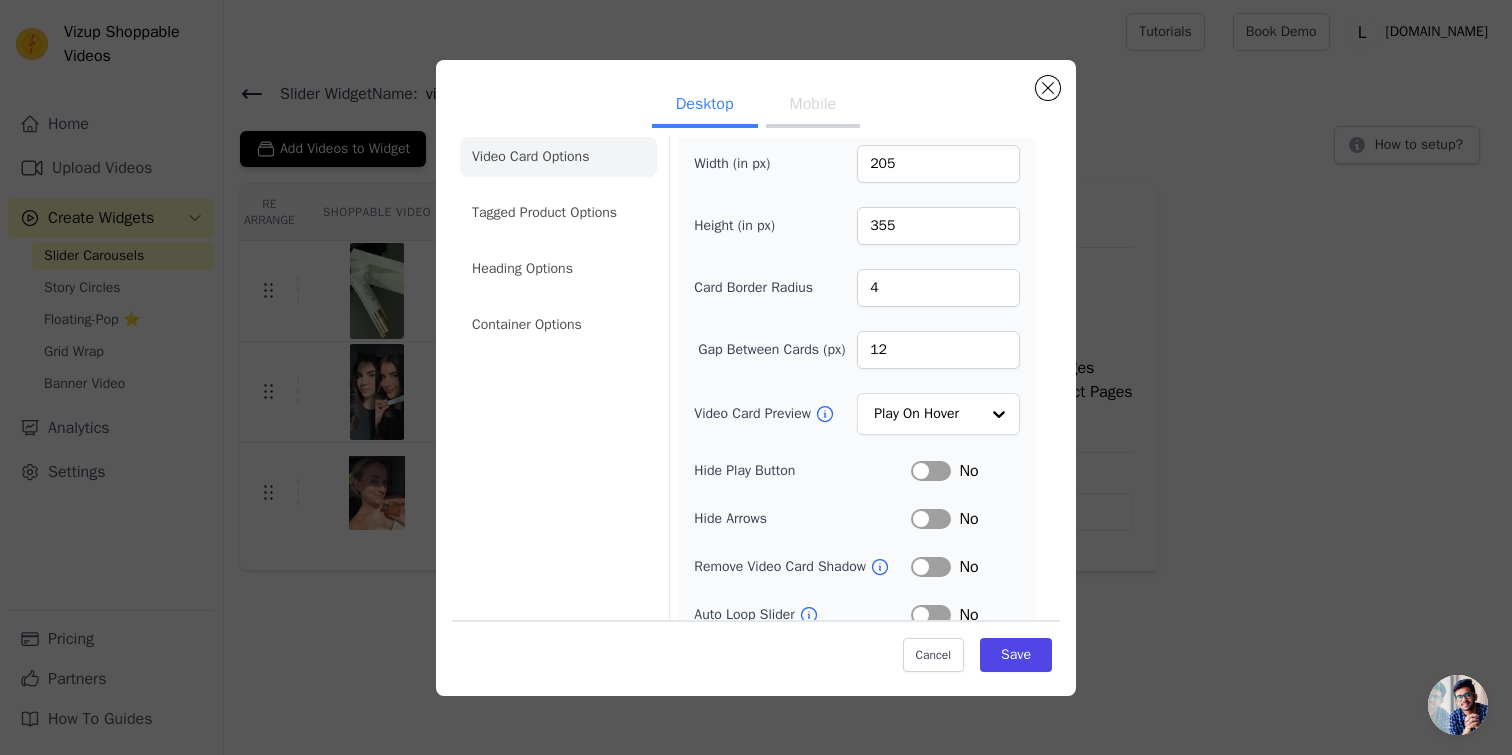 scroll, scrollTop: 0, scrollLeft: 0, axis: both 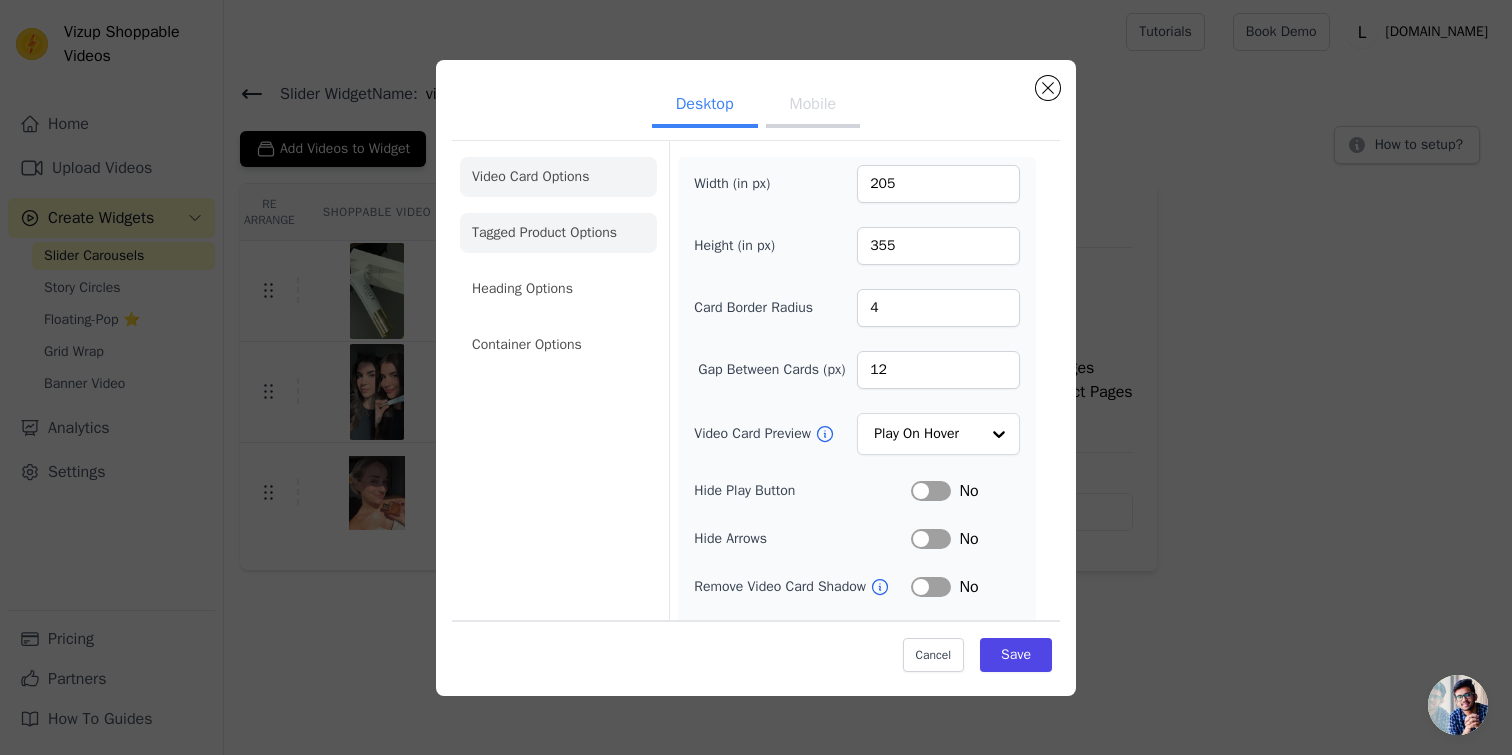 click on "Tagged Product Options" 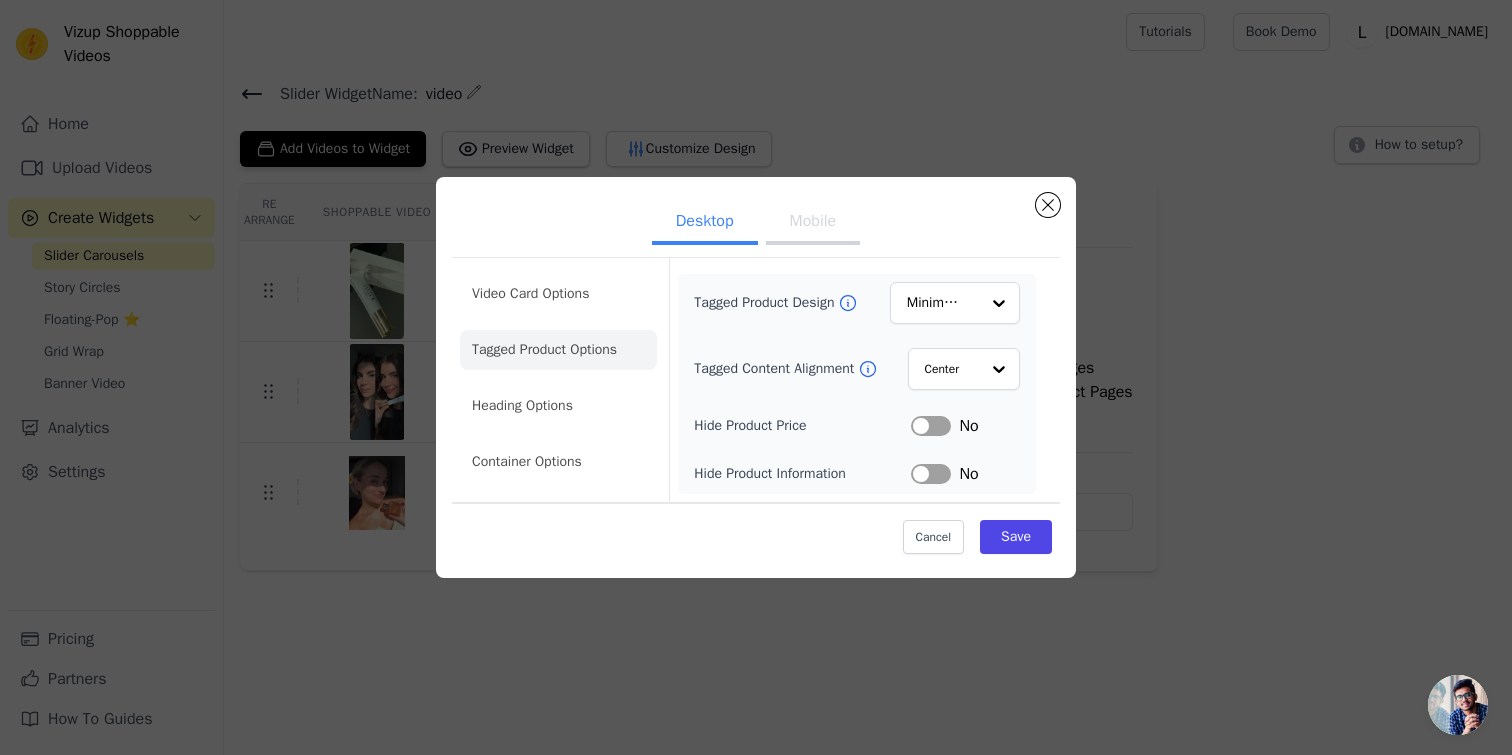 click on "Label" at bounding box center (931, 426) 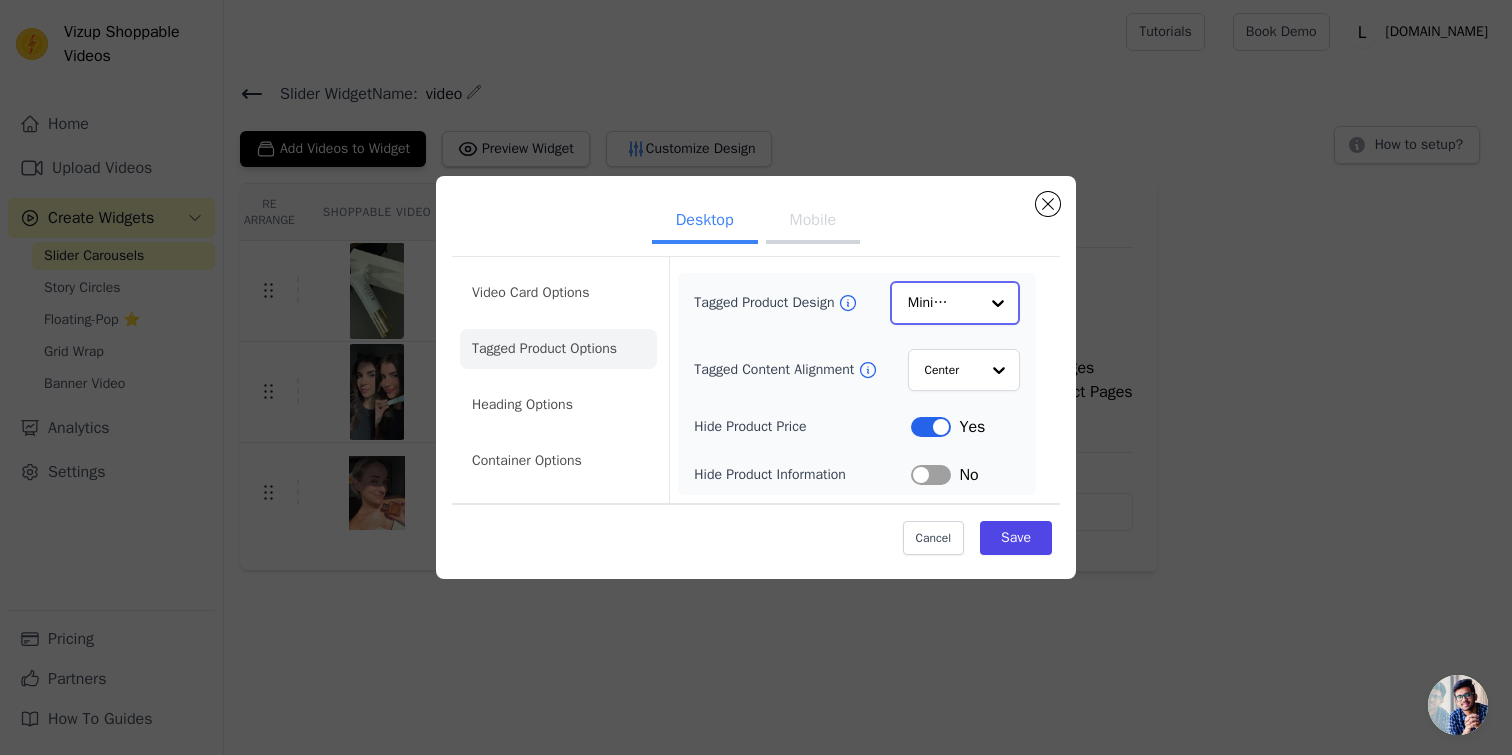 click at bounding box center [998, 303] 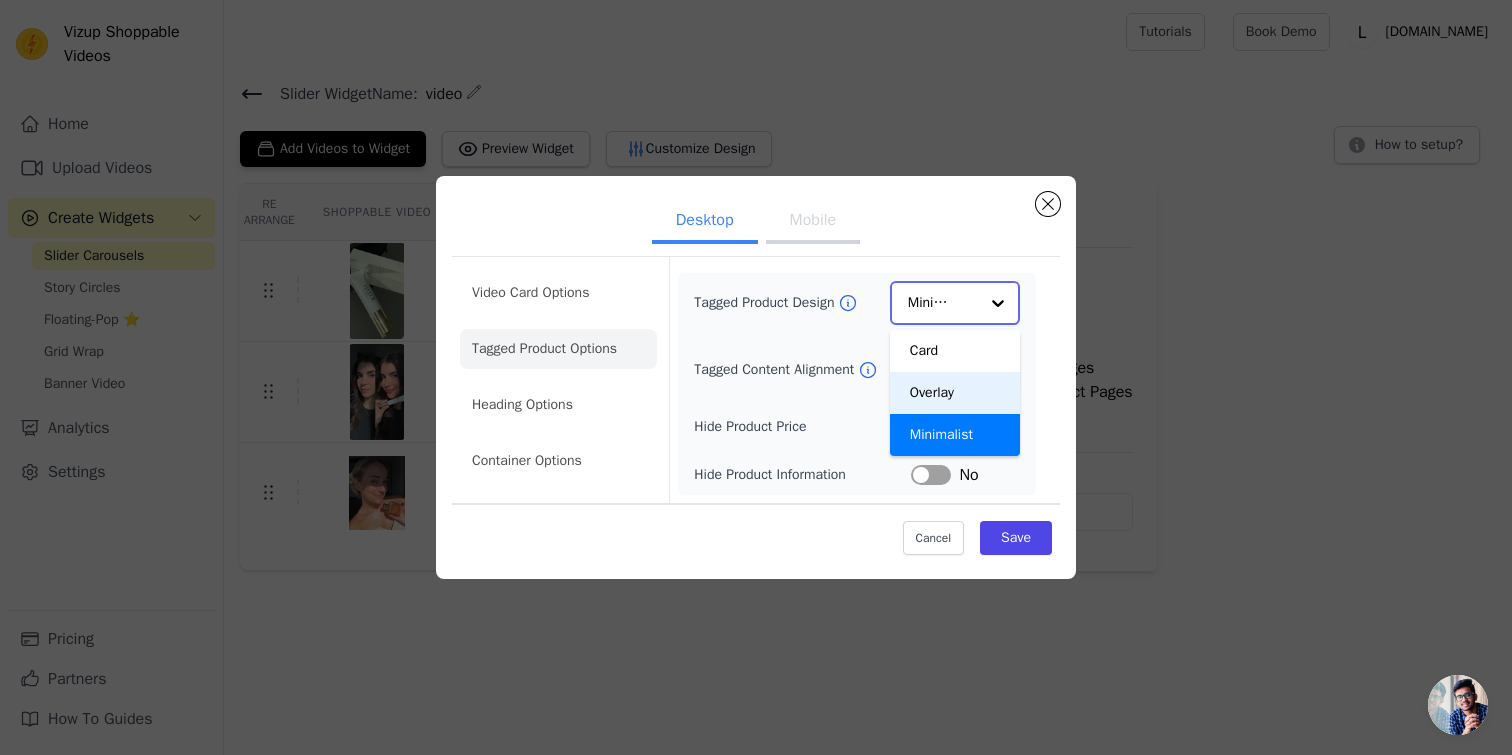 click on "Overlay" at bounding box center (955, 393) 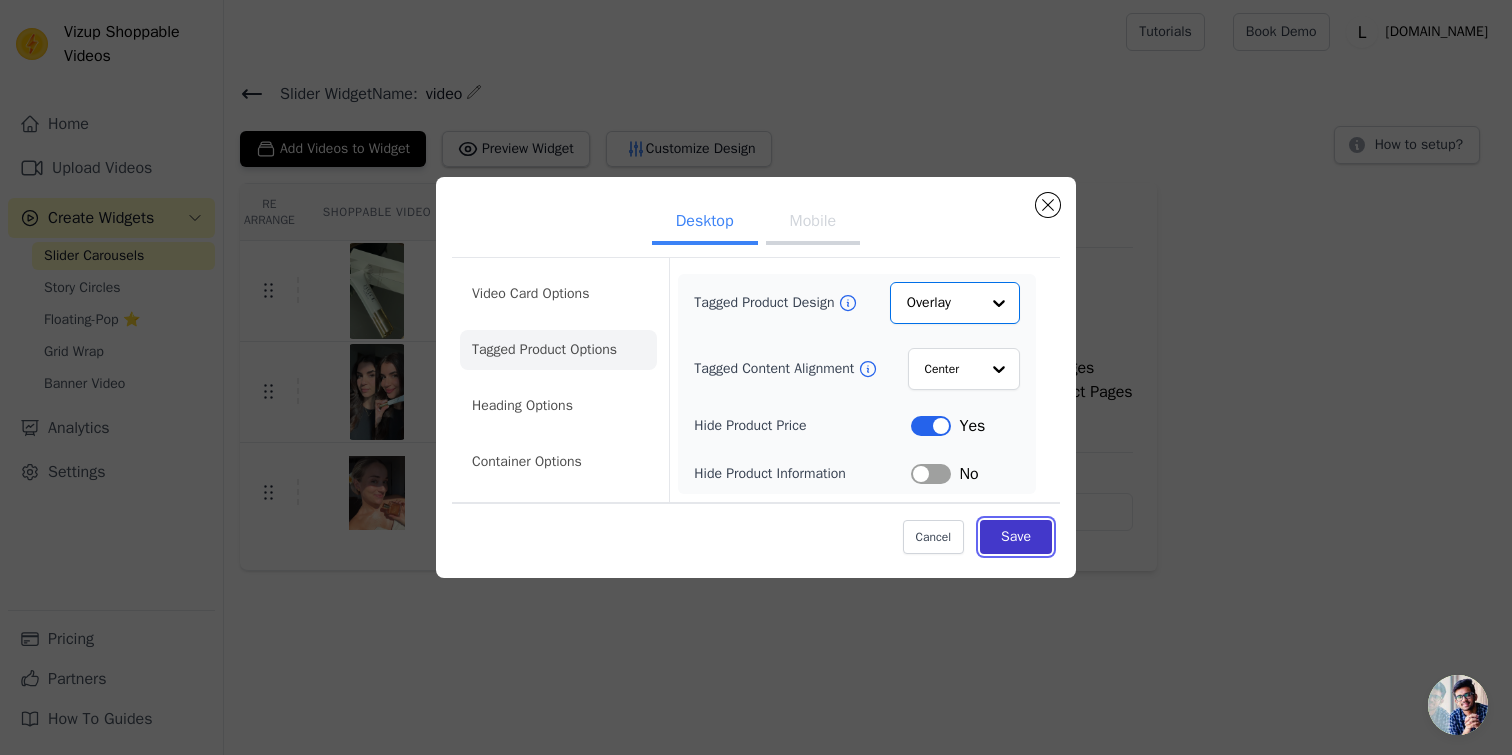 click on "Save" at bounding box center [1016, 537] 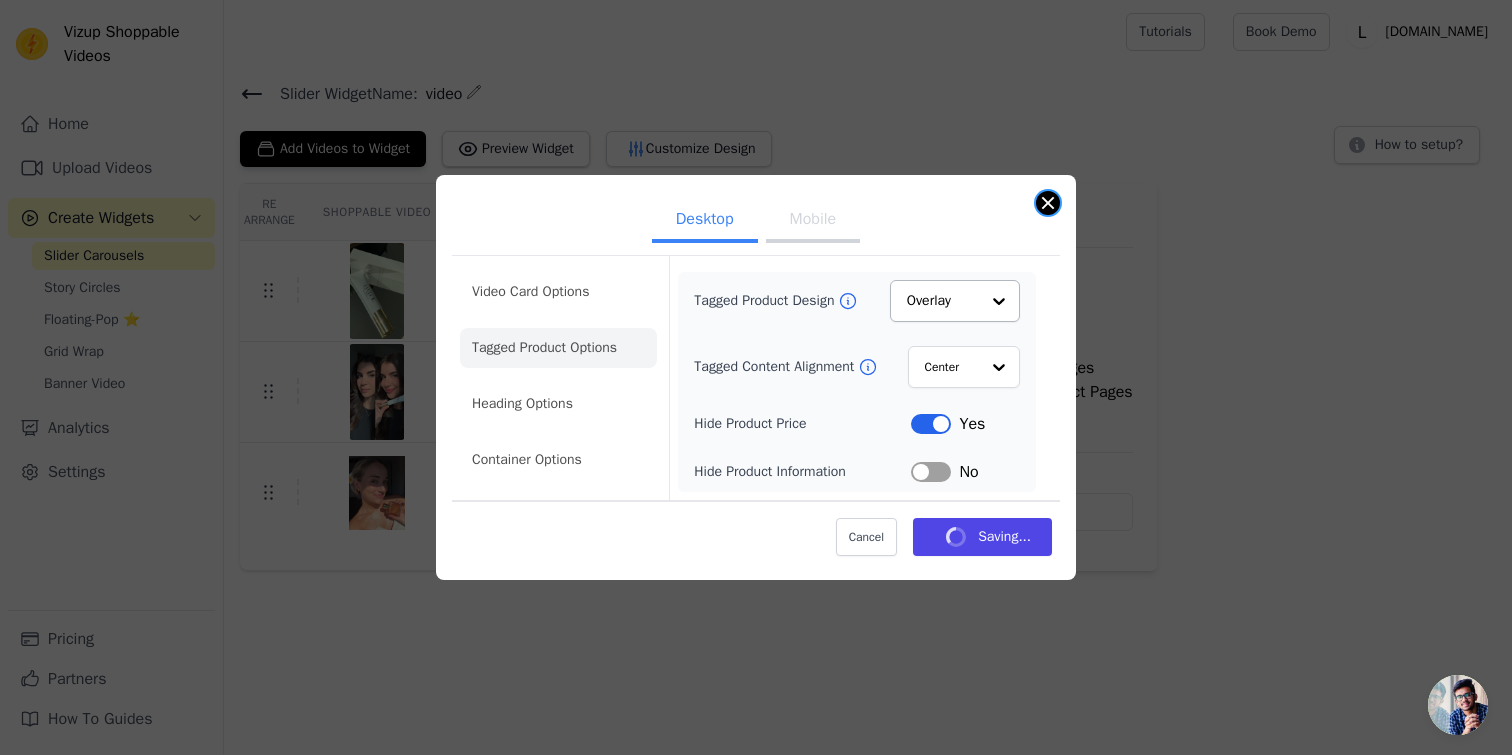 click on "Desktop Mobile   Video Card Options Tagged Product Options Heading Options Container Options   Tagged Product Design           Overlay               Tagged Content Alignment           Center               Hide Product Price   Label     Yes   Hide Product Information   Label     No   Cancel     Saving..." at bounding box center (756, 377) 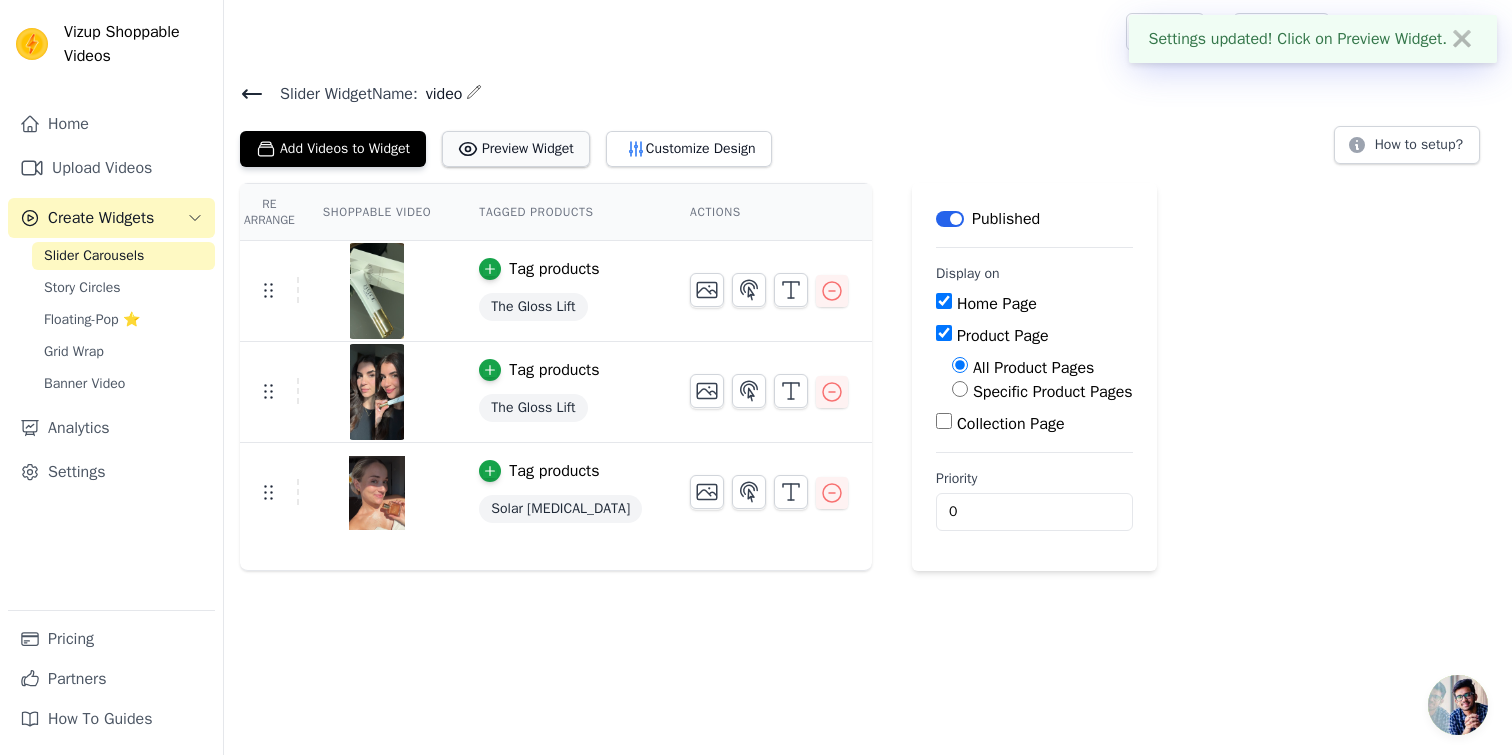 click on "Preview Widget" at bounding box center (516, 149) 